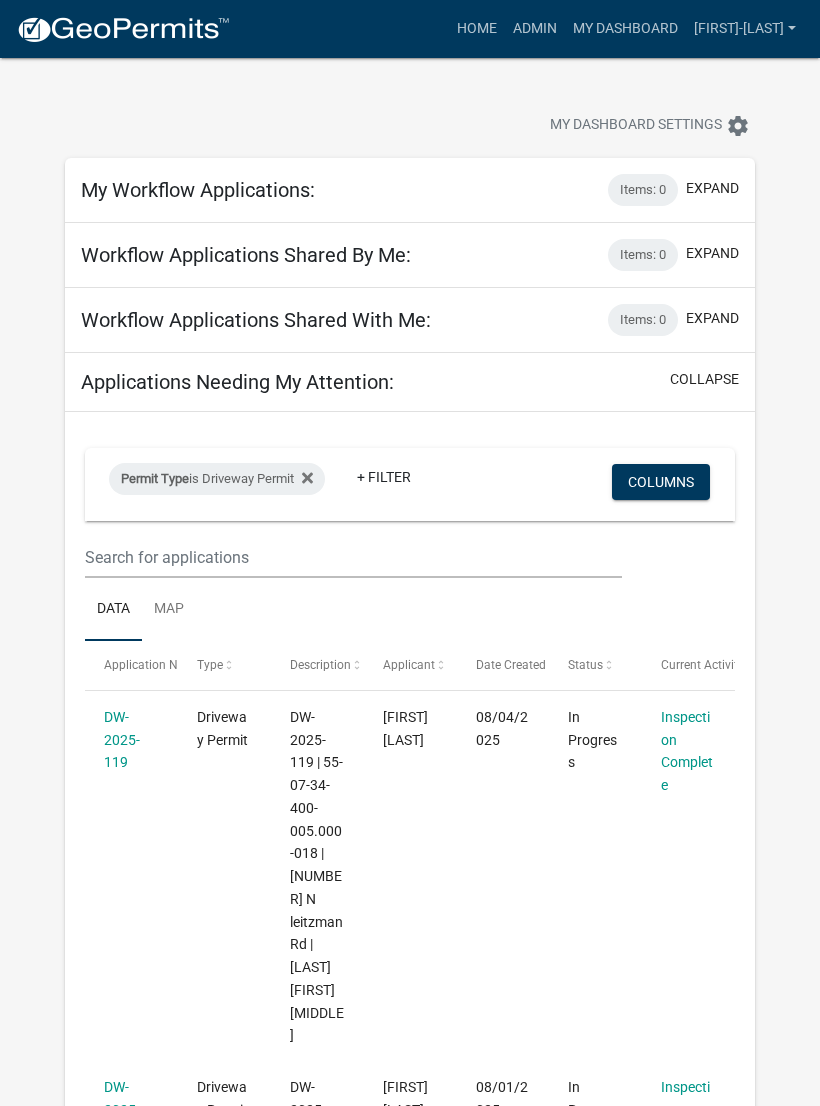 select on "3: 100" 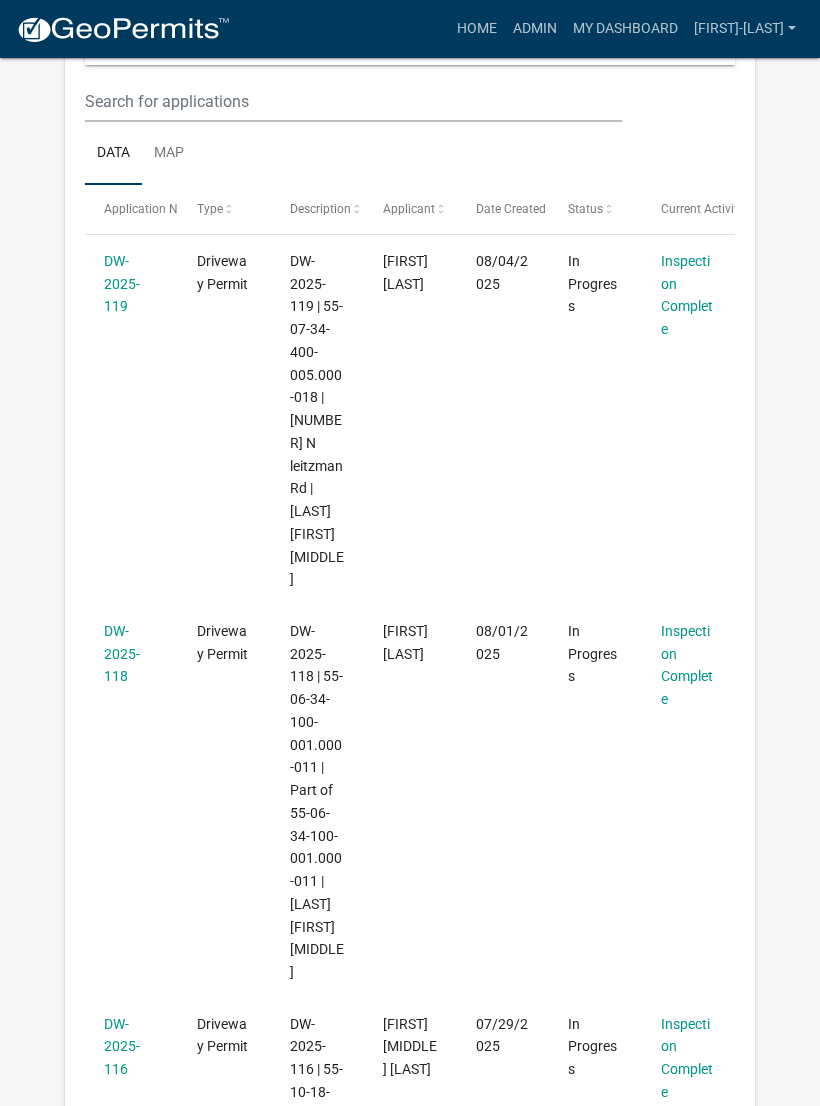 scroll, scrollTop: 455, scrollLeft: 0, axis: vertical 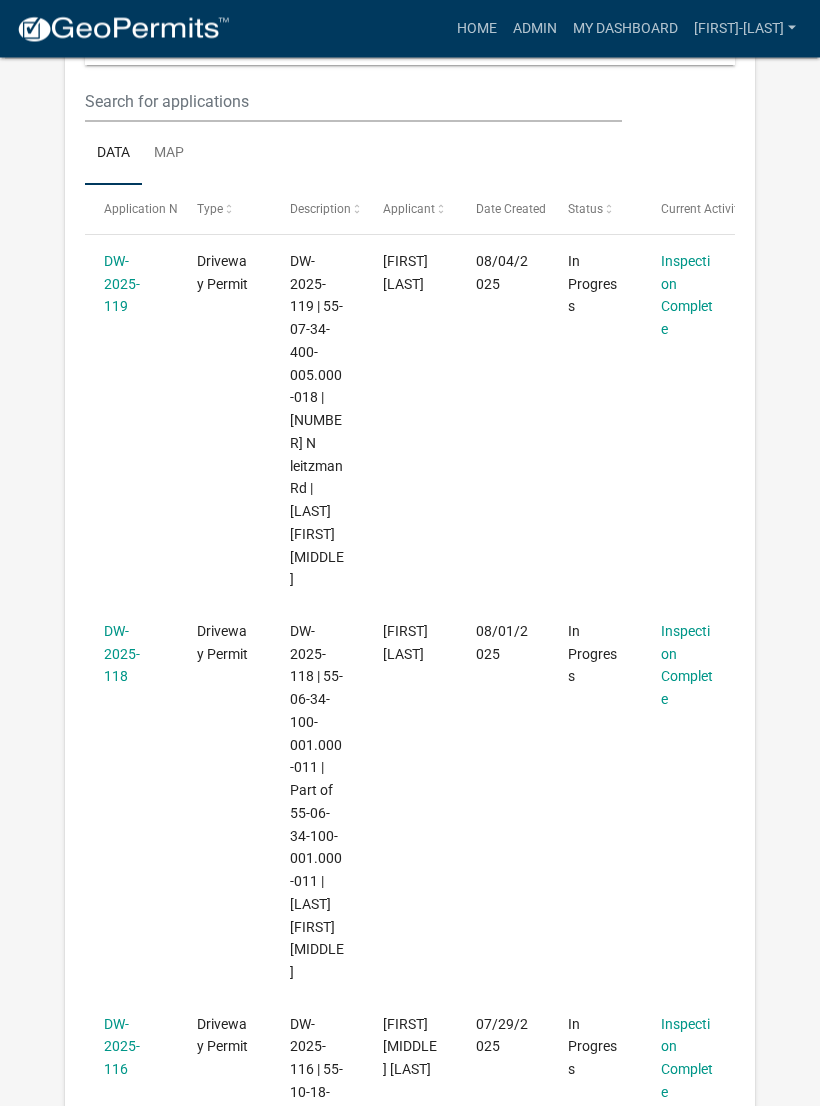 click on "DW-2025-118" 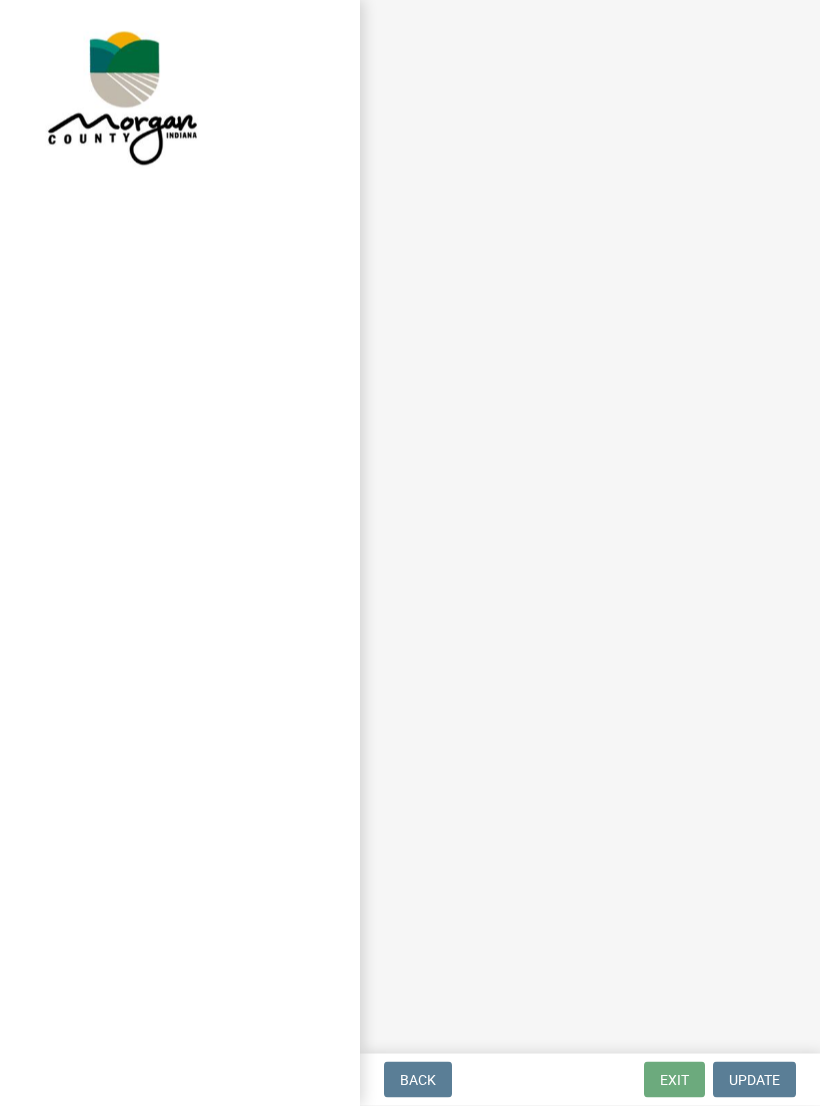 scroll, scrollTop: 0, scrollLeft: 0, axis: both 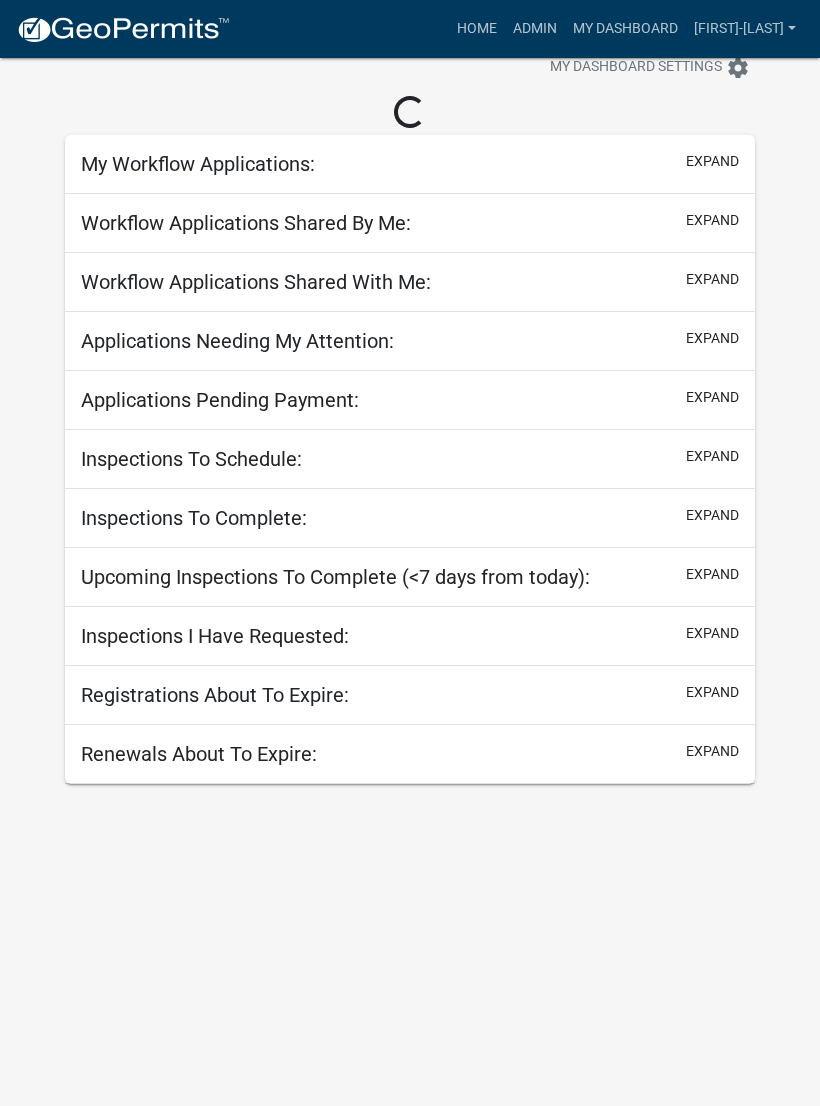 select on "3: 100" 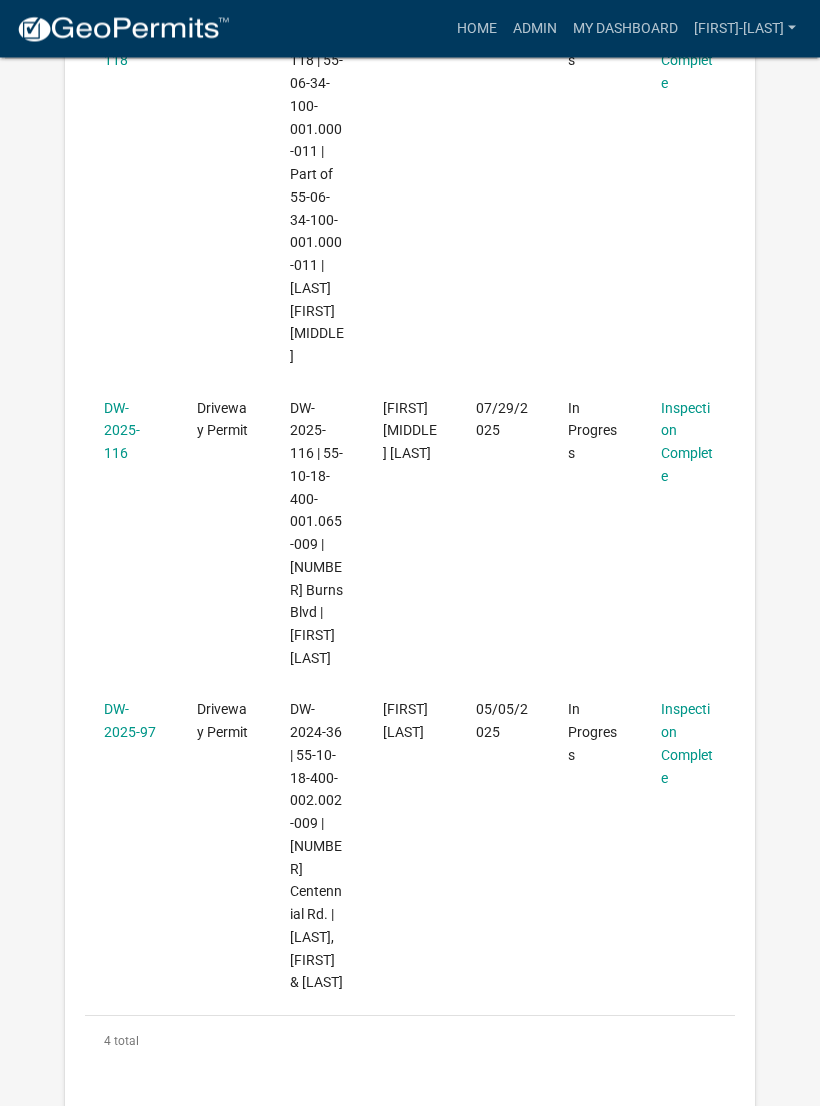 scroll, scrollTop: 1072, scrollLeft: 0, axis: vertical 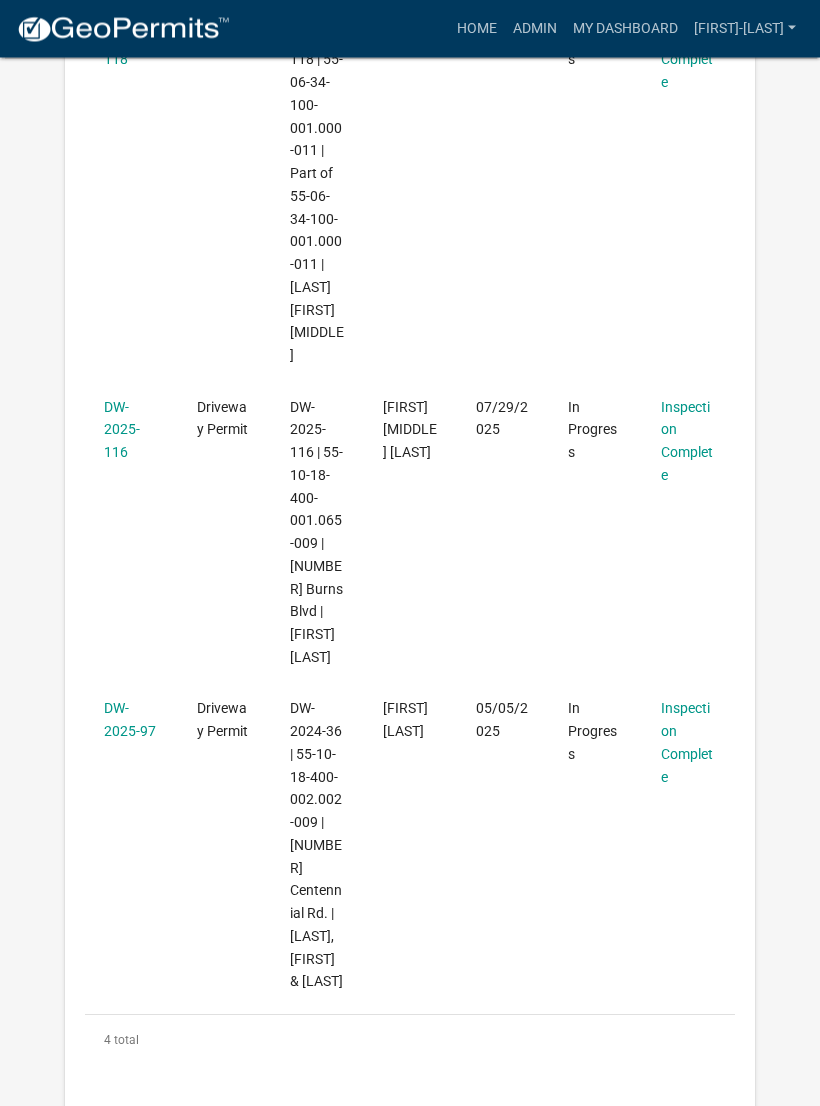 click on "DW-2025-97" 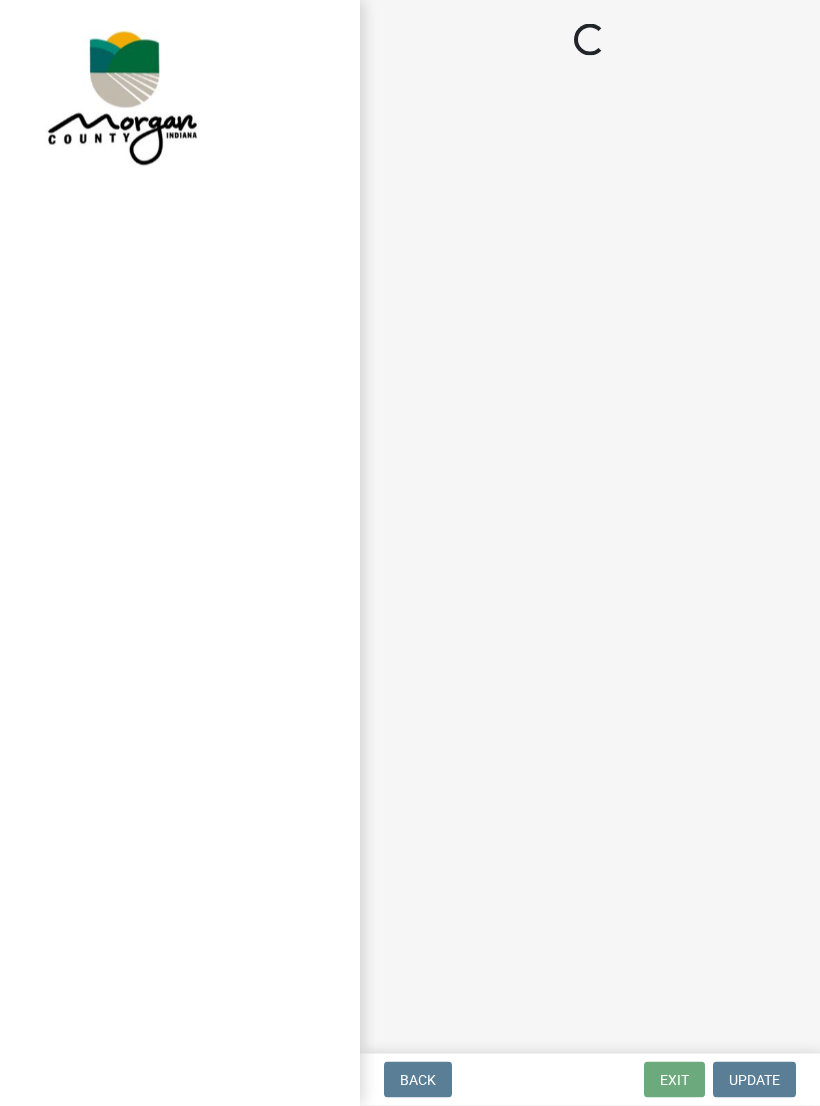 scroll, scrollTop: 0, scrollLeft: 0, axis: both 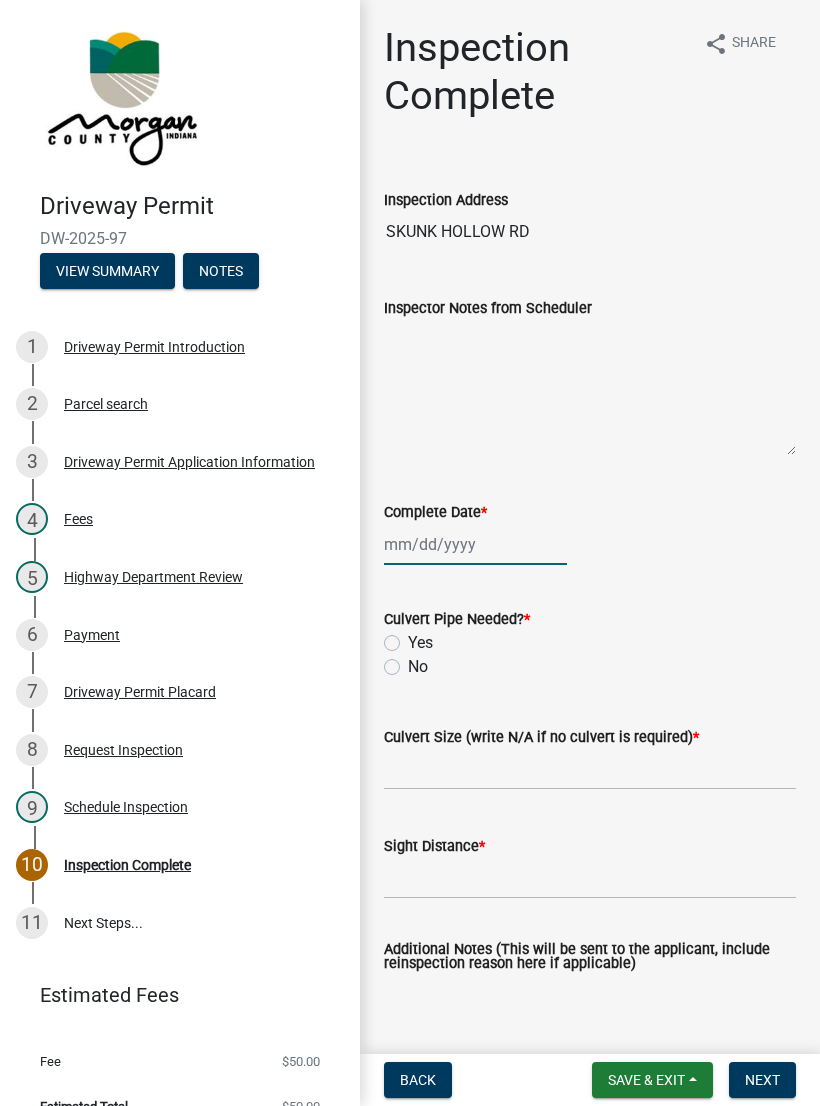 click 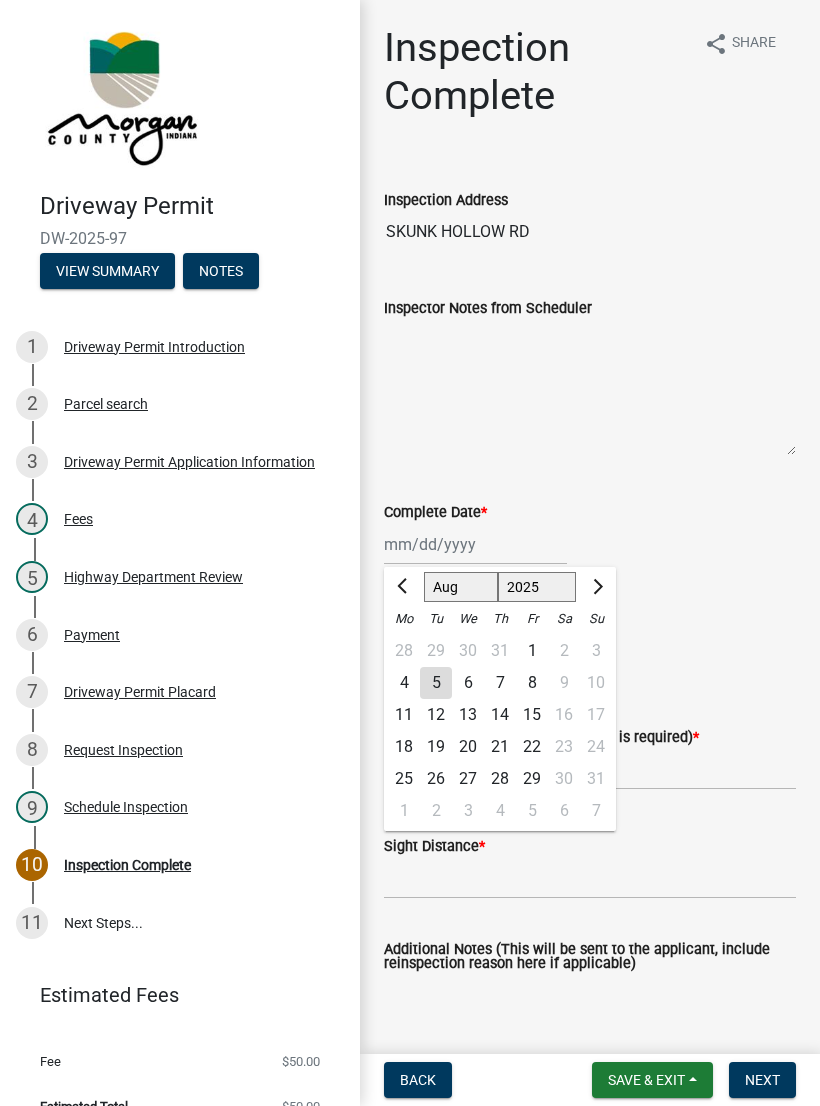click on "5" 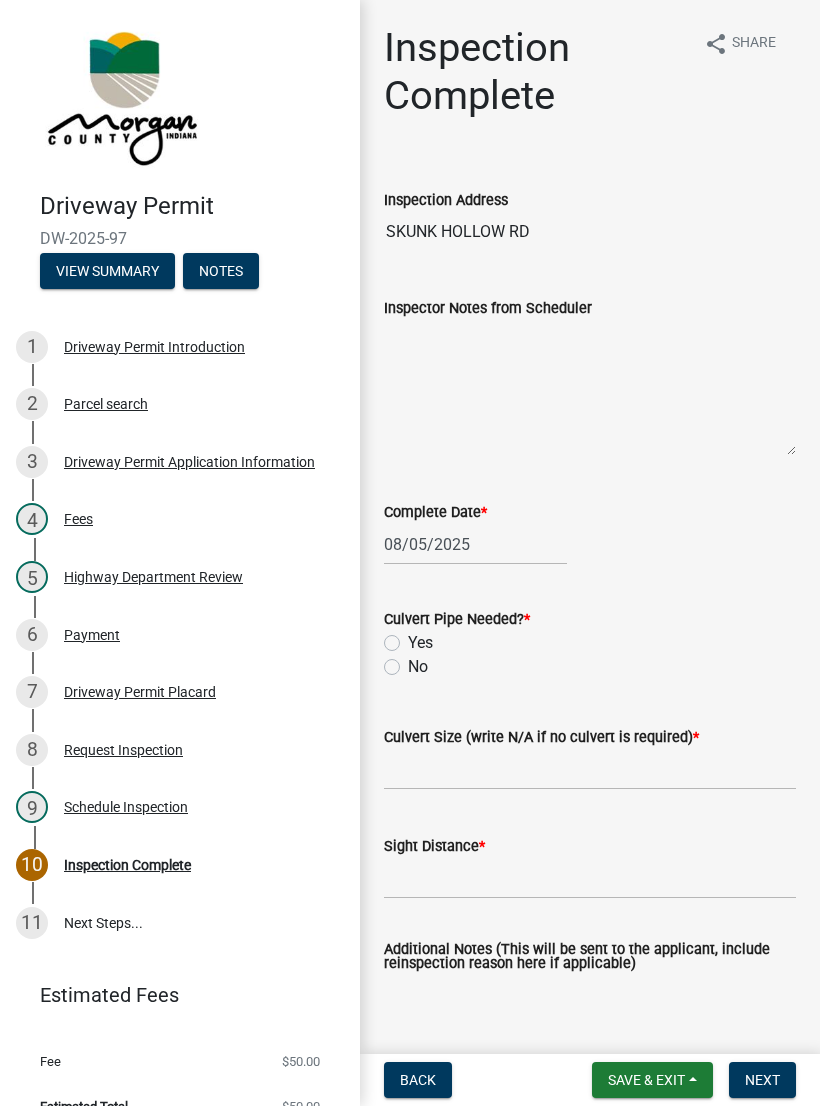 click on "No" 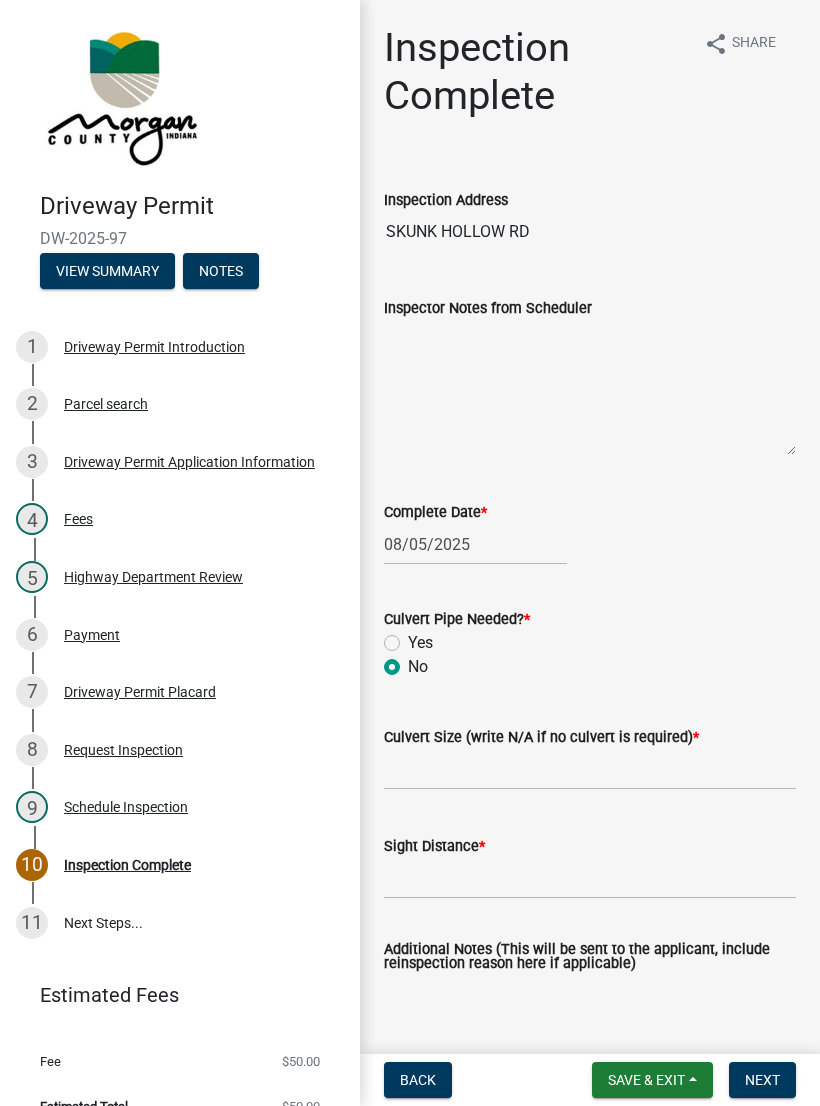 radio on "true" 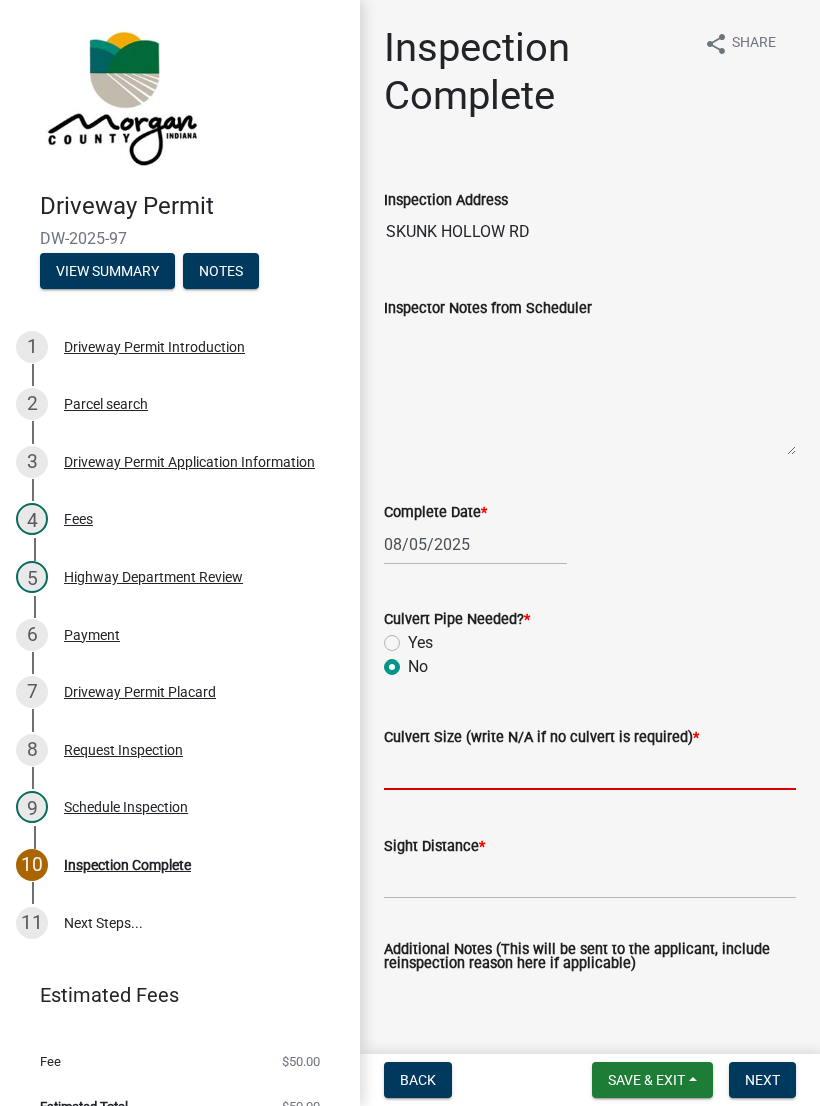 click on "Culvert Size (write N/A if no culvert is required)  *" at bounding box center [590, 769] 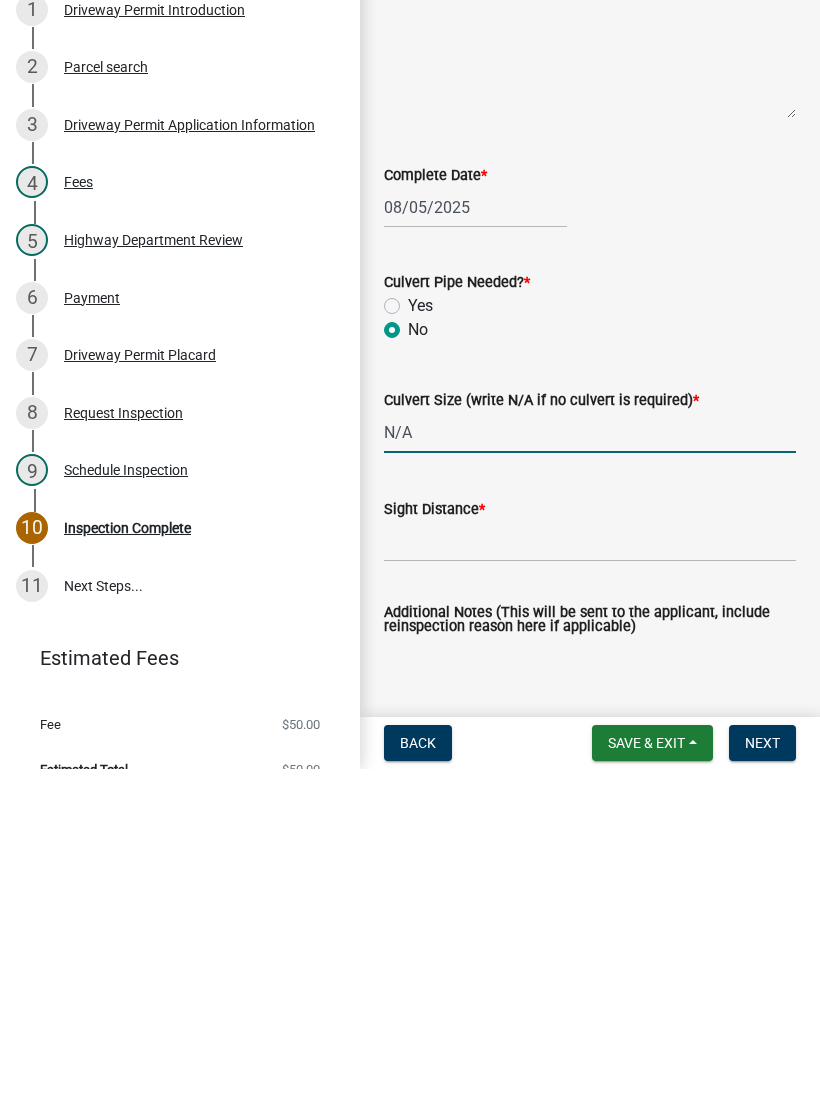 type on "N/A" 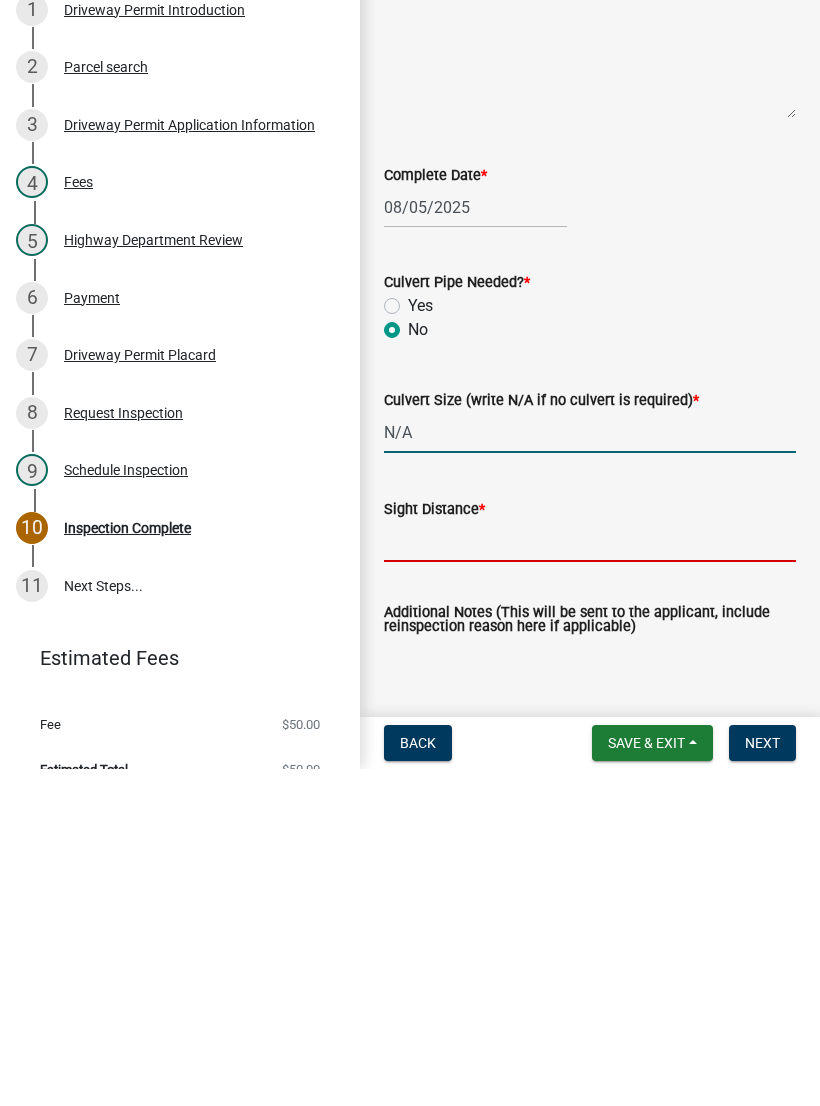 click on "Sight Distance  *" at bounding box center (590, 878) 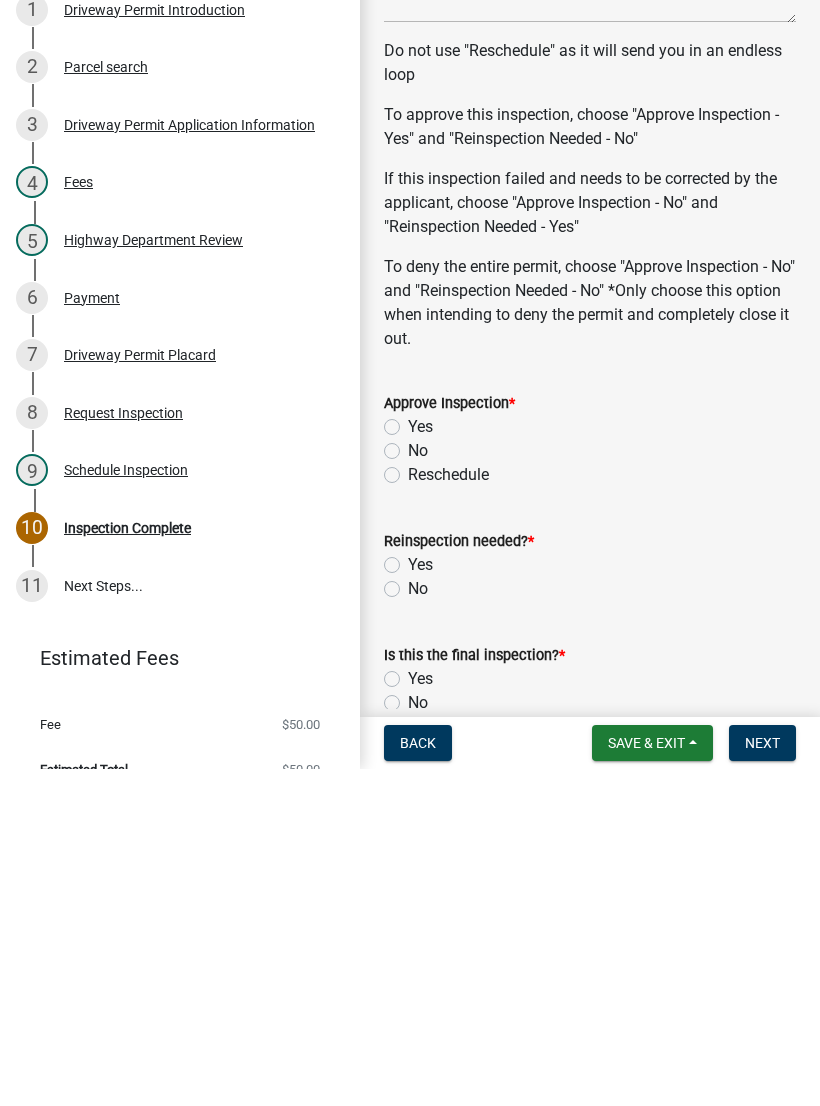 scroll, scrollTop: 710, scrollLeft: 0, axis: vertical 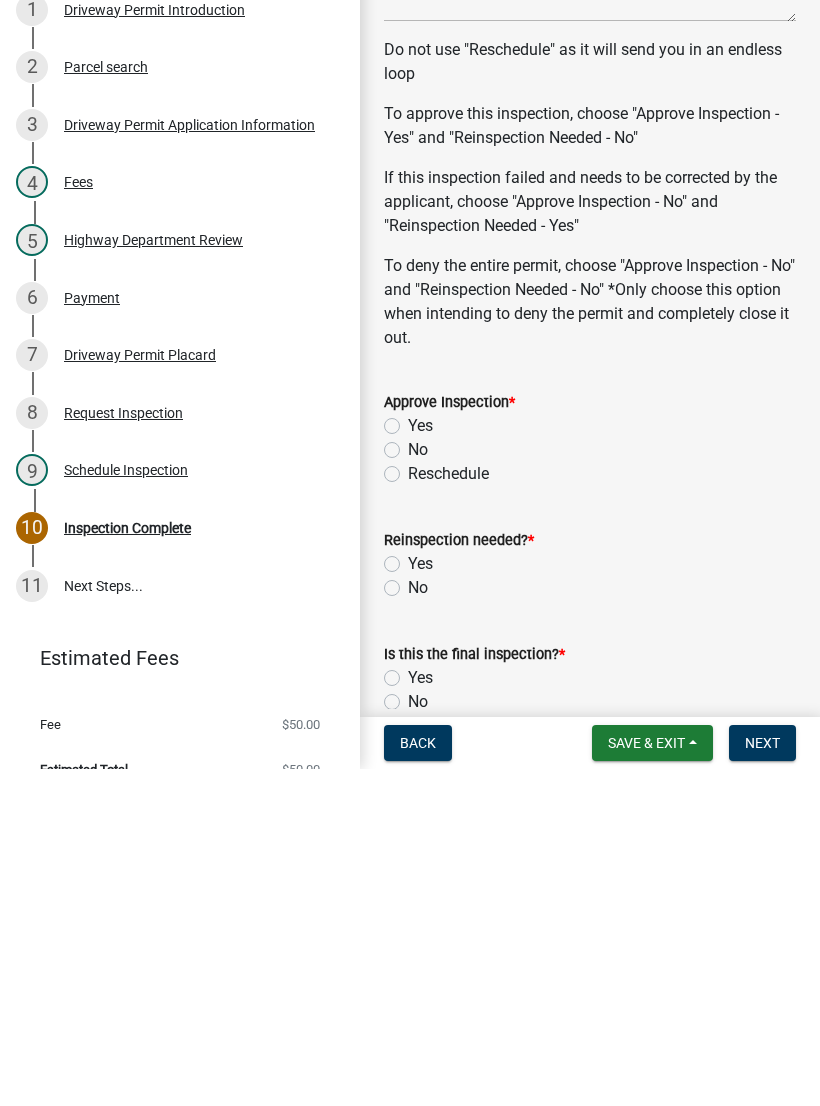 type on "Good" 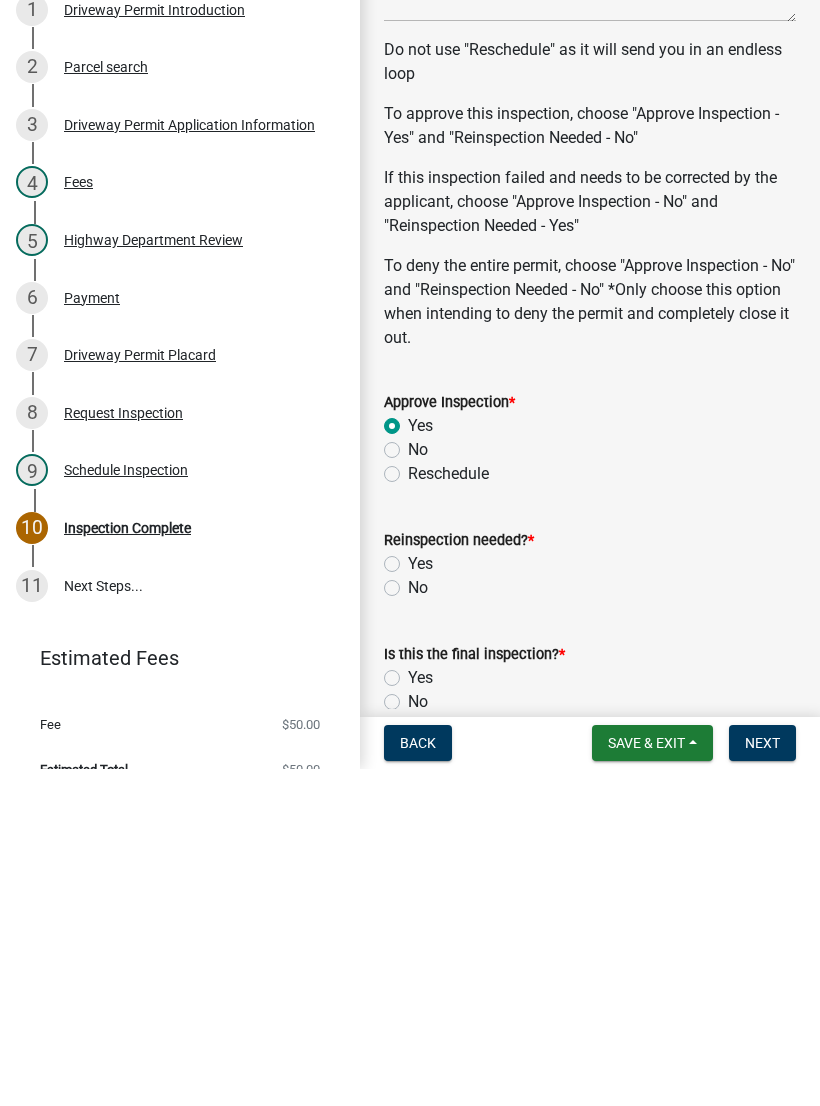 radio on "true" 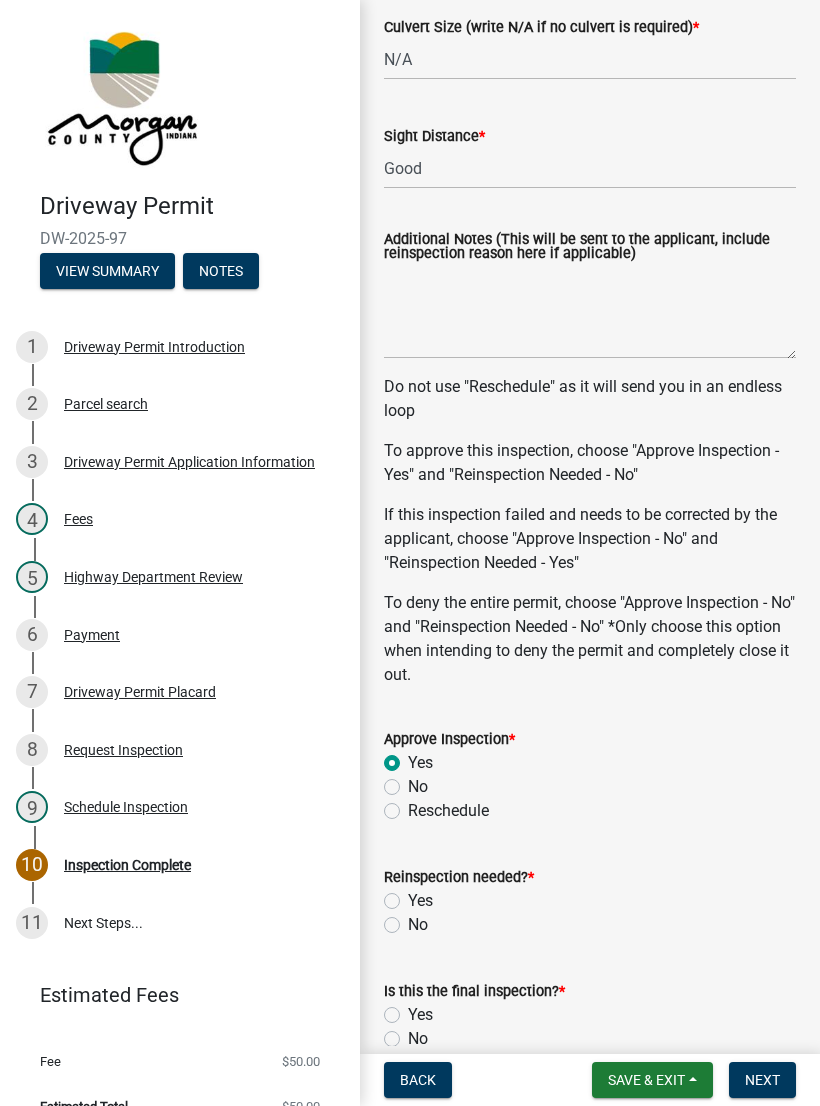 click on "No" 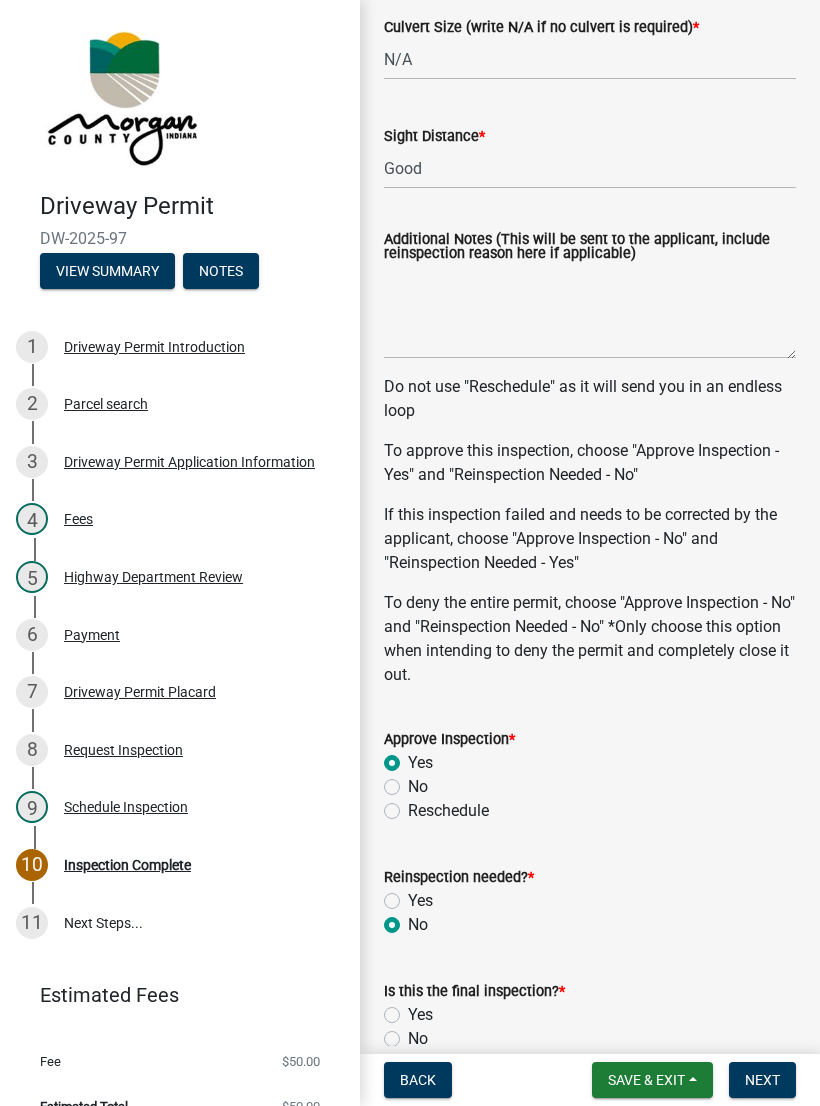 radio on "true" 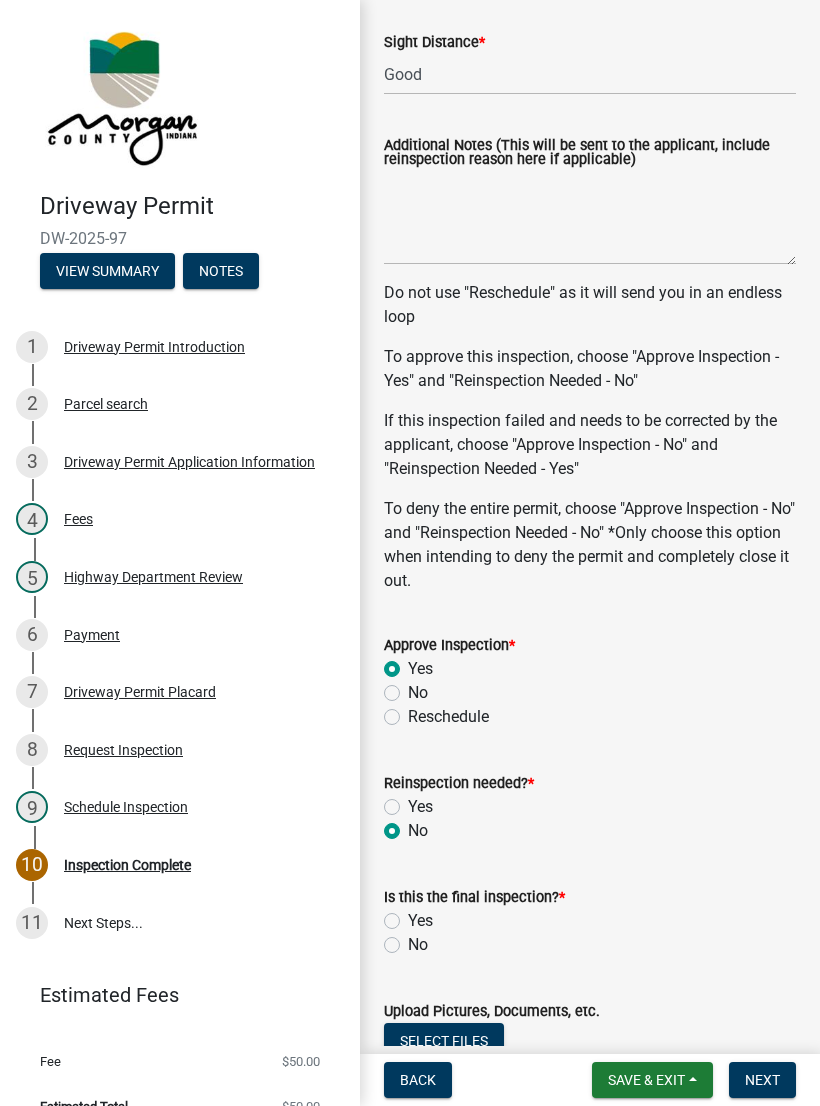 scroll, scrollTop: 806, scrollLeft: 0, axis: vertical 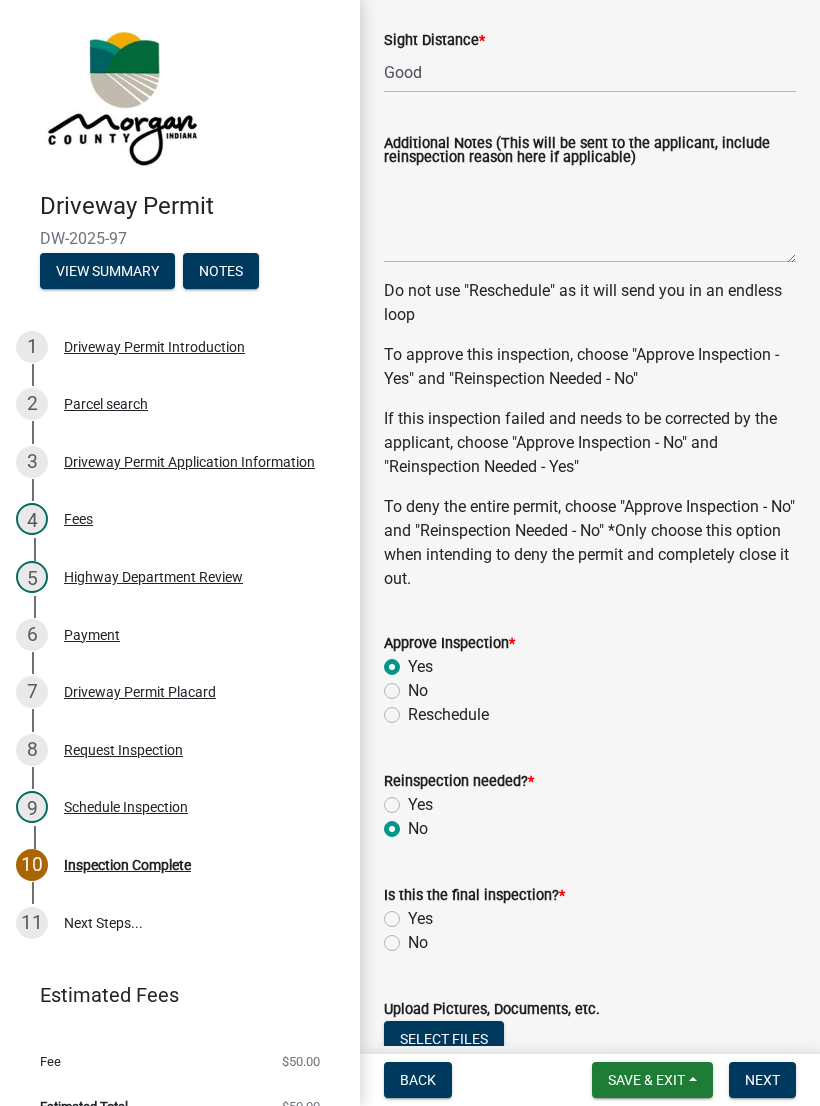 click on "Yes" 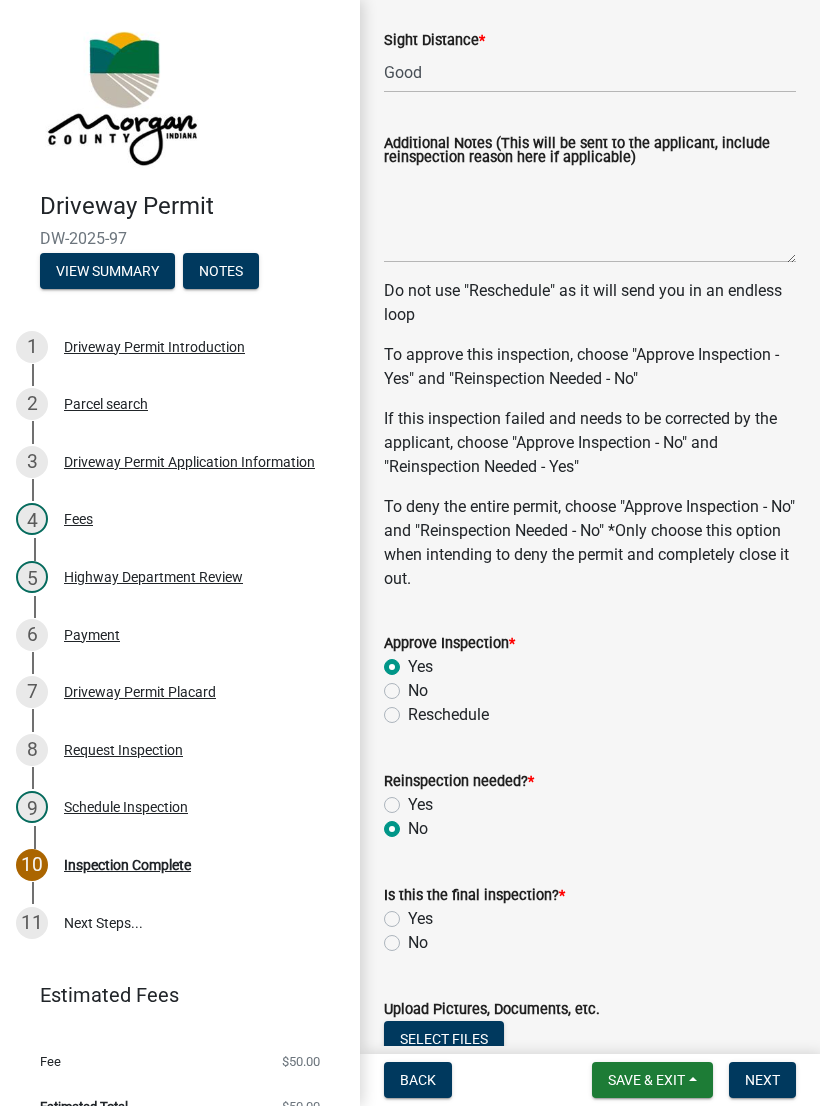 click on "Yes" 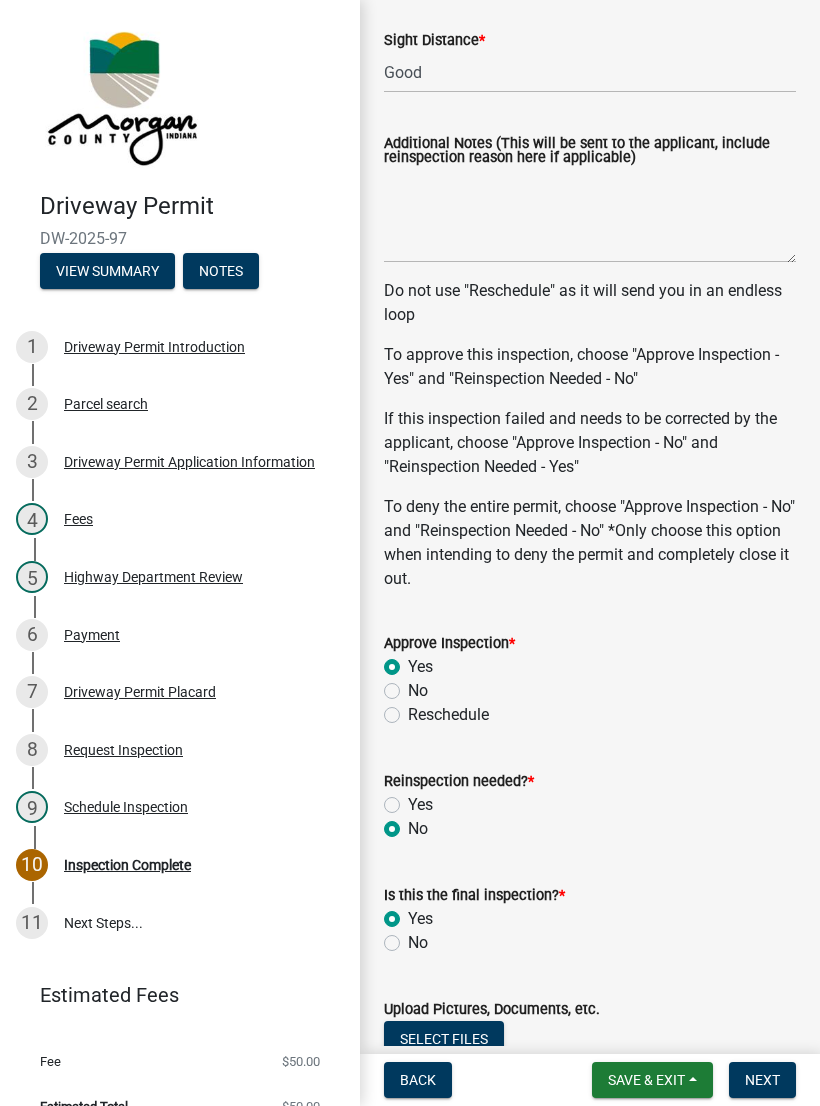 radio on "true" 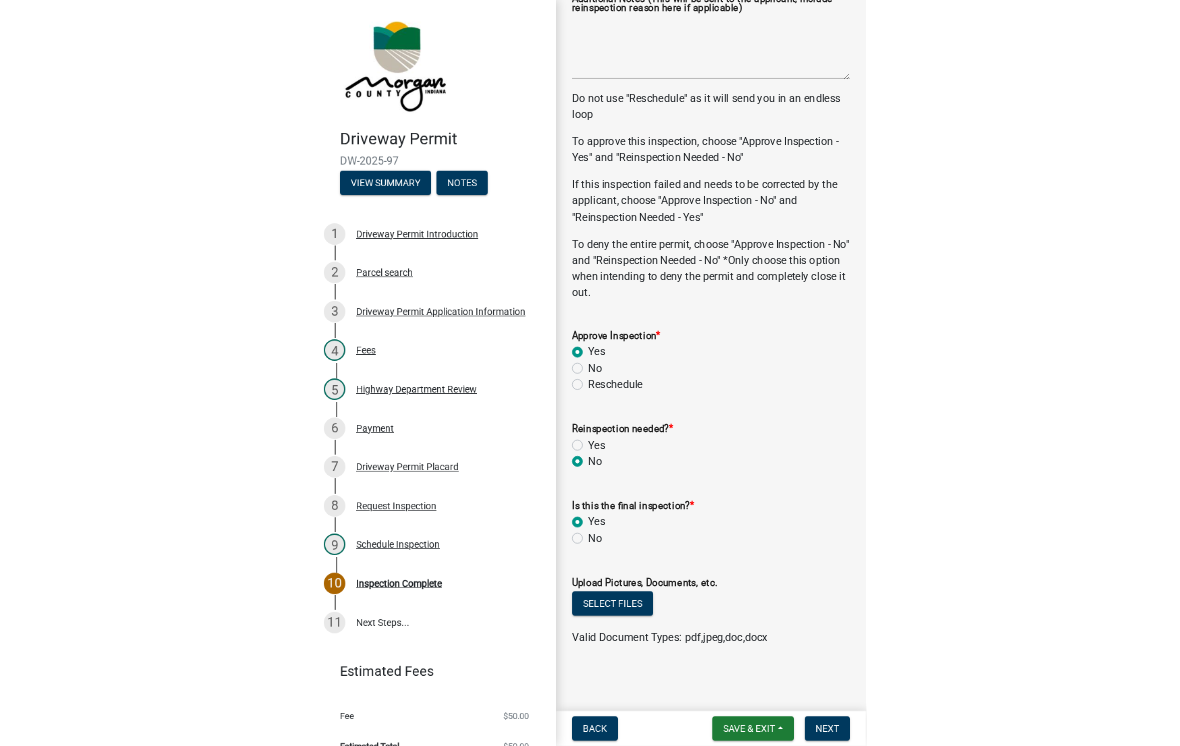 scroll, scrollTop: 954, scrollLeft: 0, axis: vertical 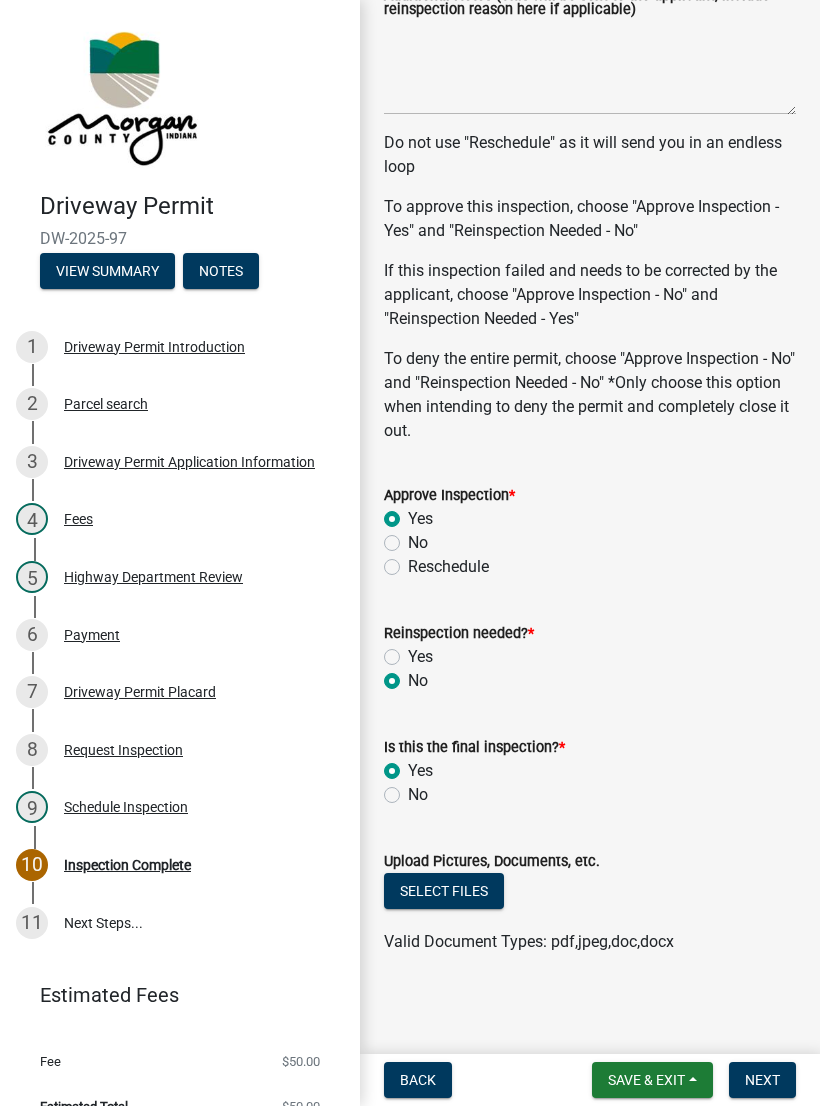 click on "Select files" 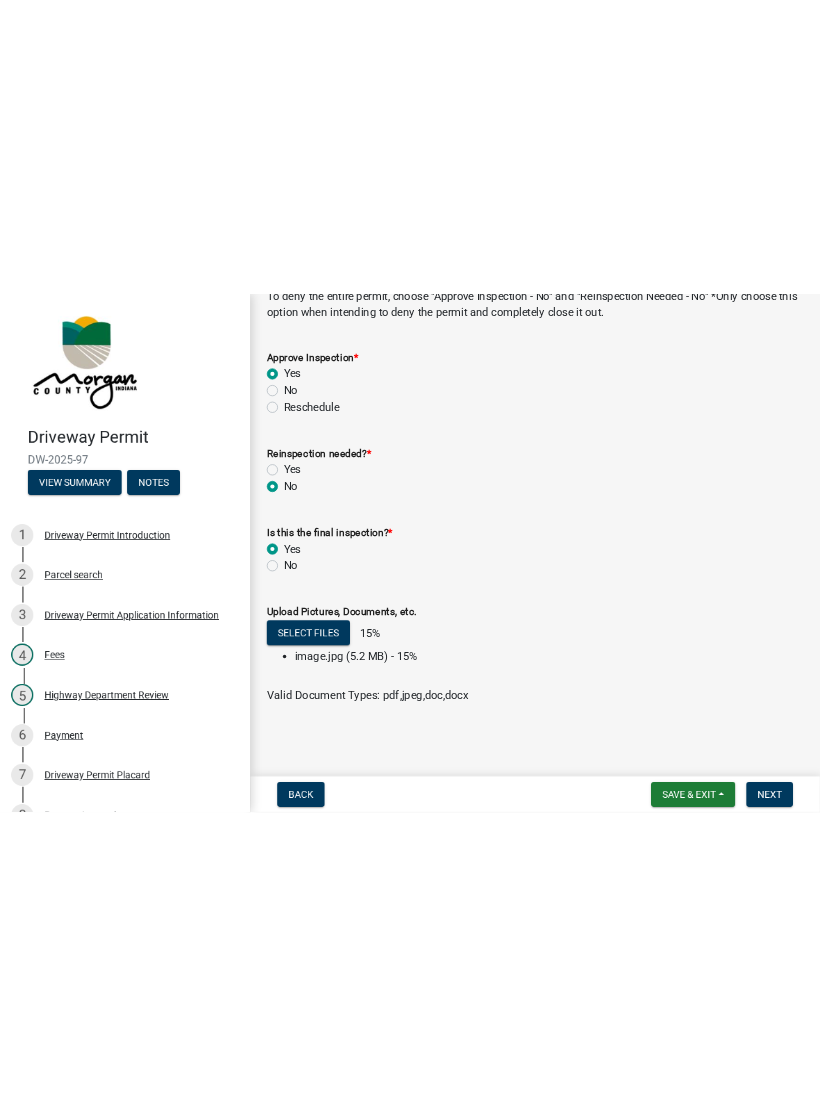 scroll, scrollTop: 1182, scrollLeft: 0, axis: vertical 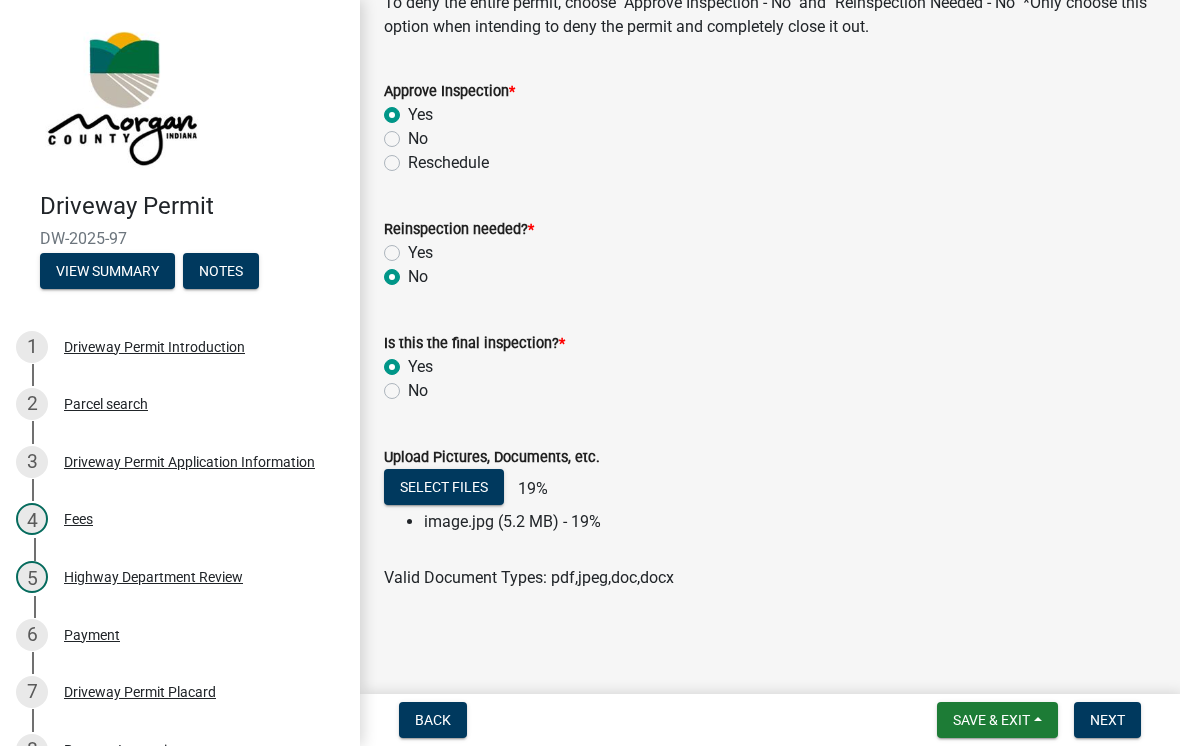 click on "Select files" 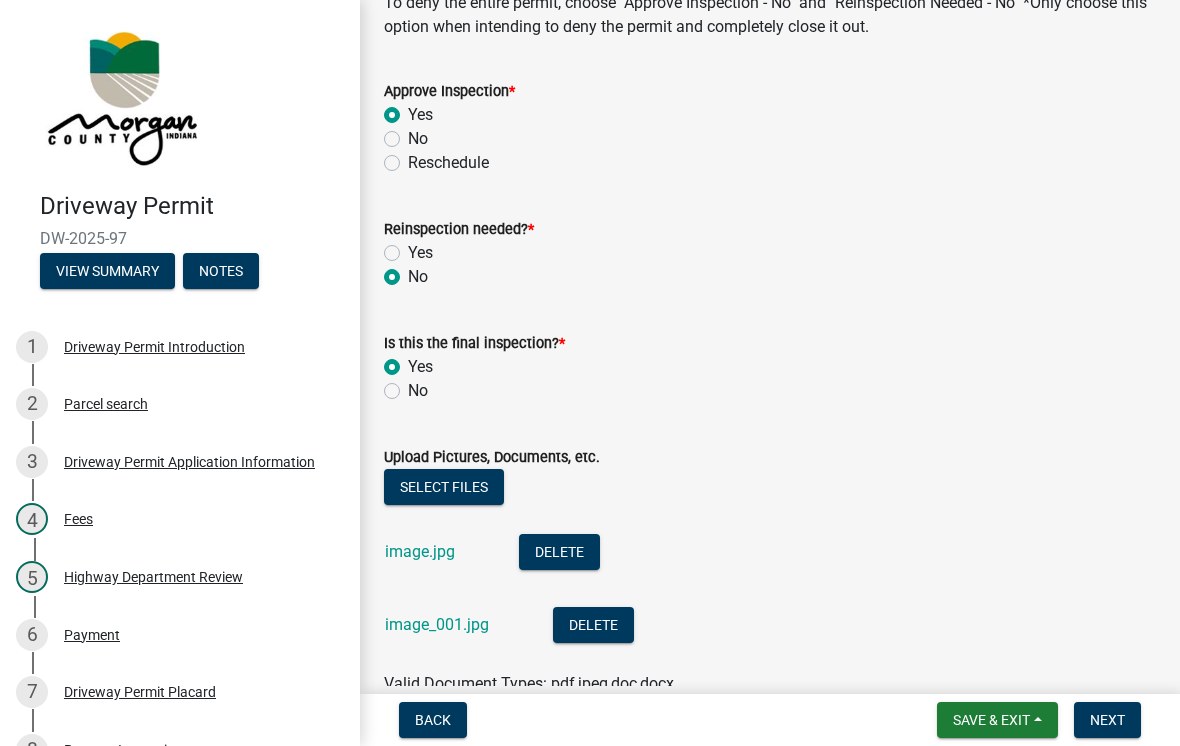 click on "Select files" 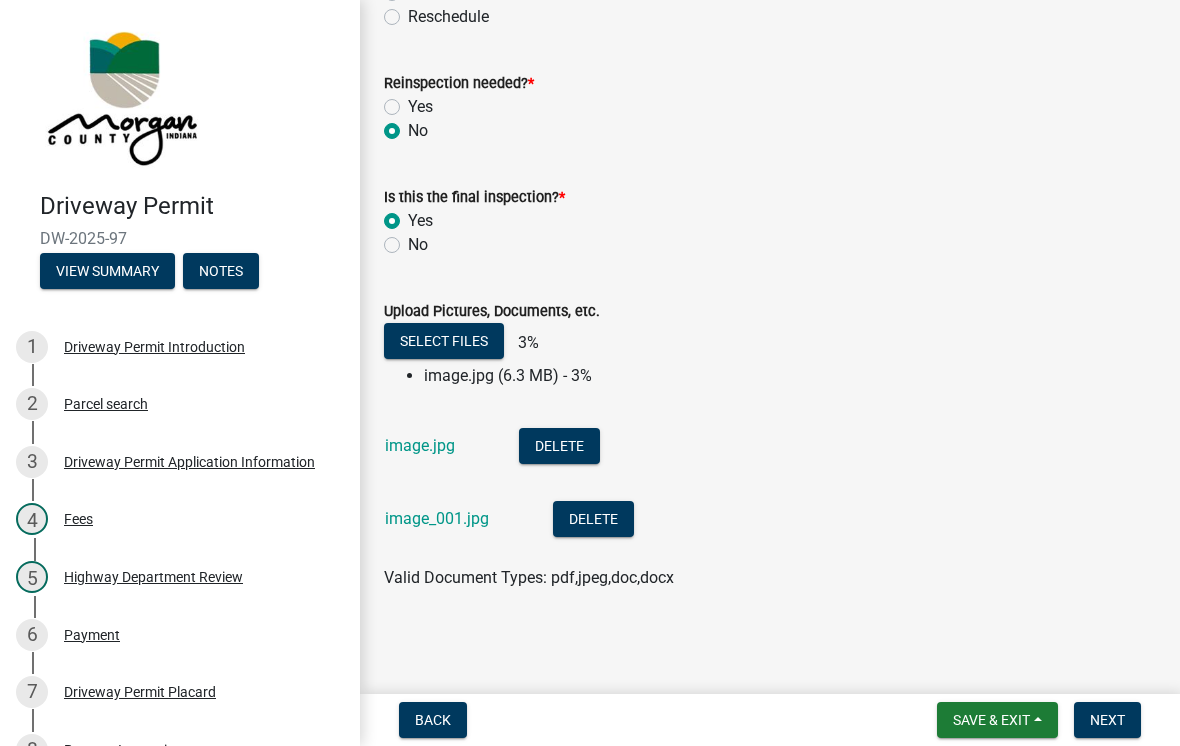 scroll, scrollTop: 1328, scrollLeft: 0, axis: vertical 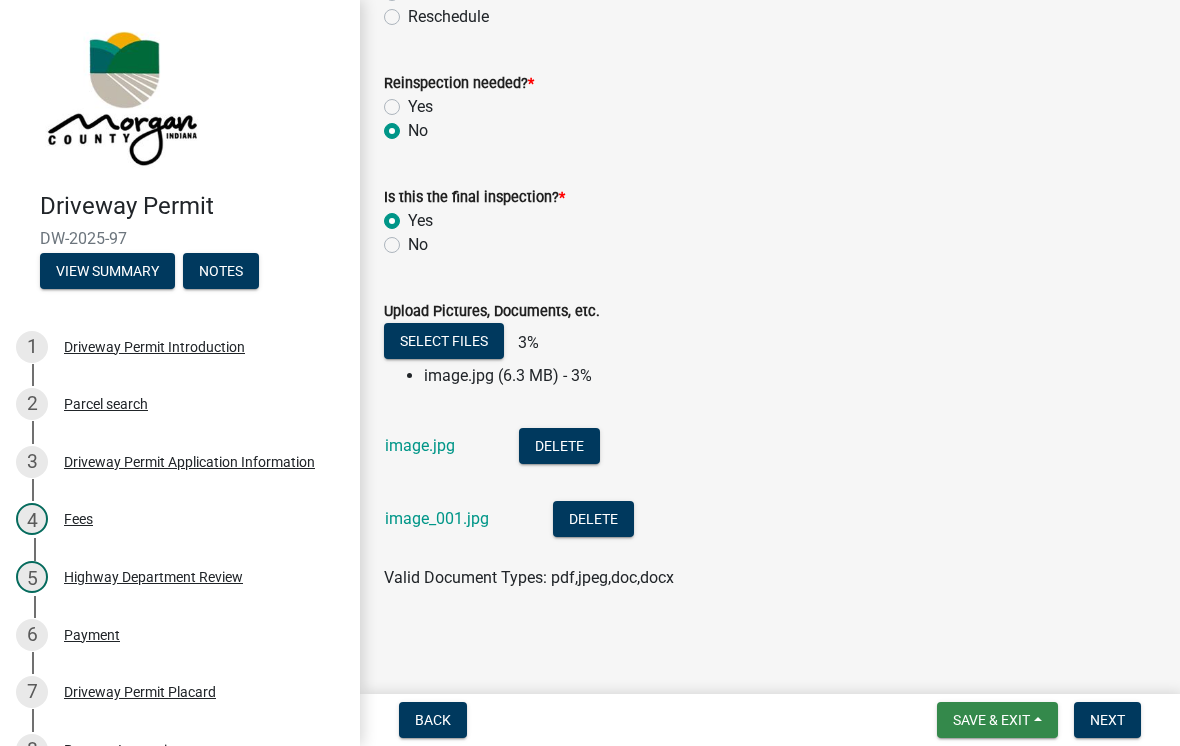 click on "Save & Exit" at bounding box center (991, 720) 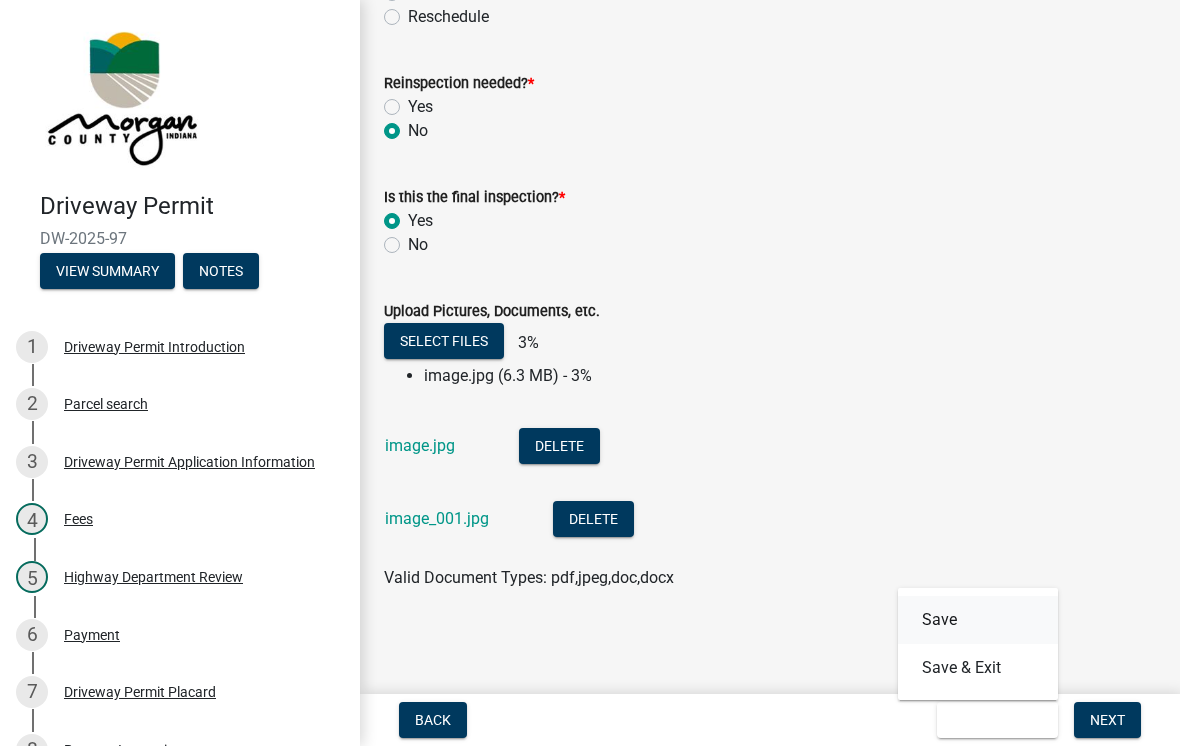 click on "Save" at bounding box center [978, 620] 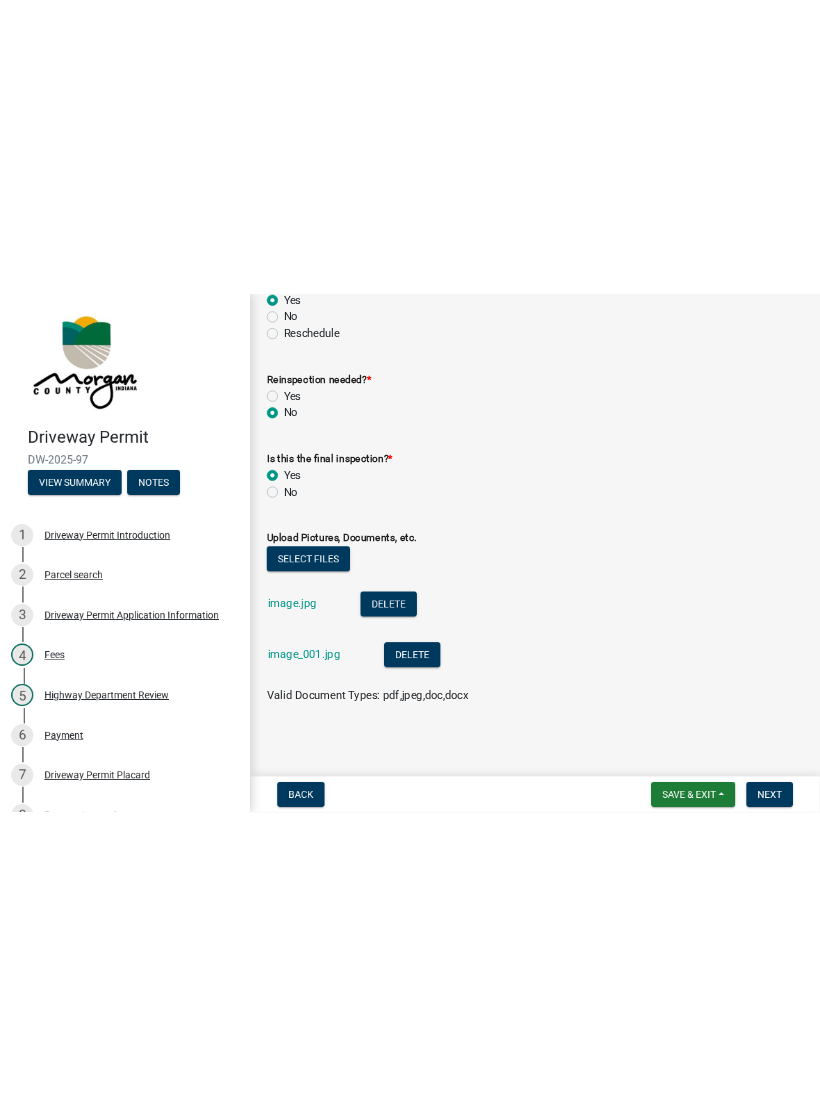 scroll, scrollTop: 1288, scrollLeft: 0, axis: vertical 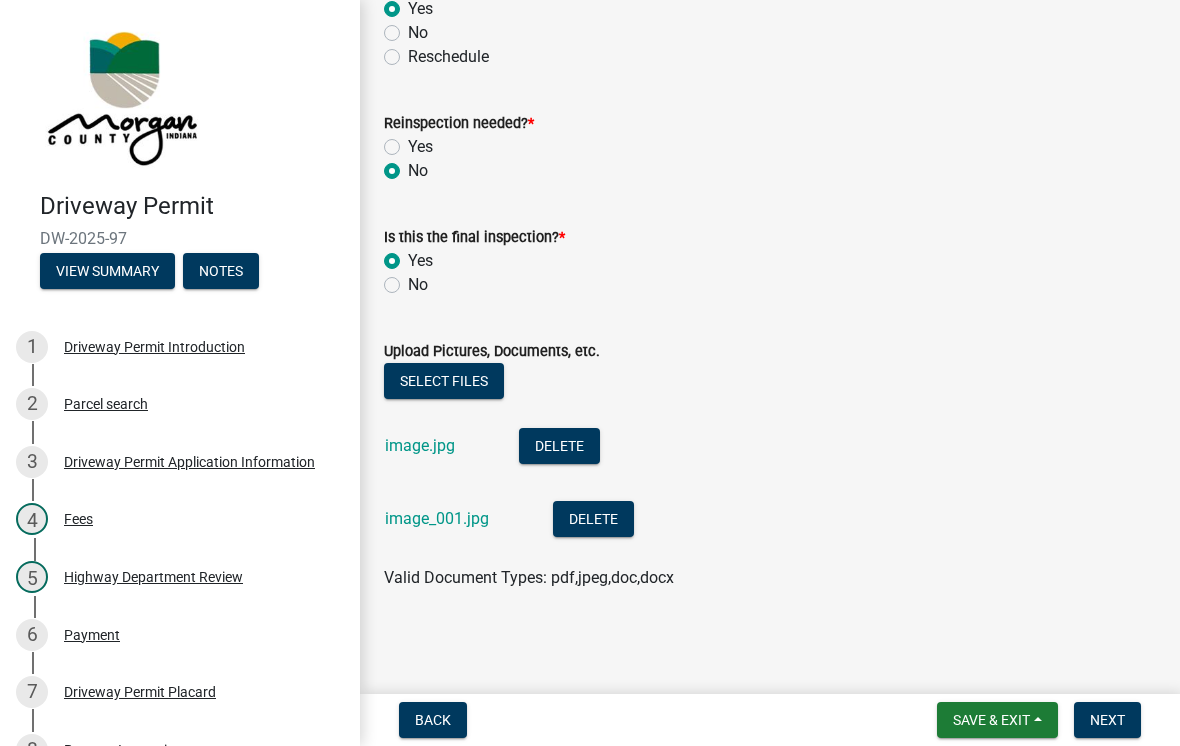 click on "Select files" 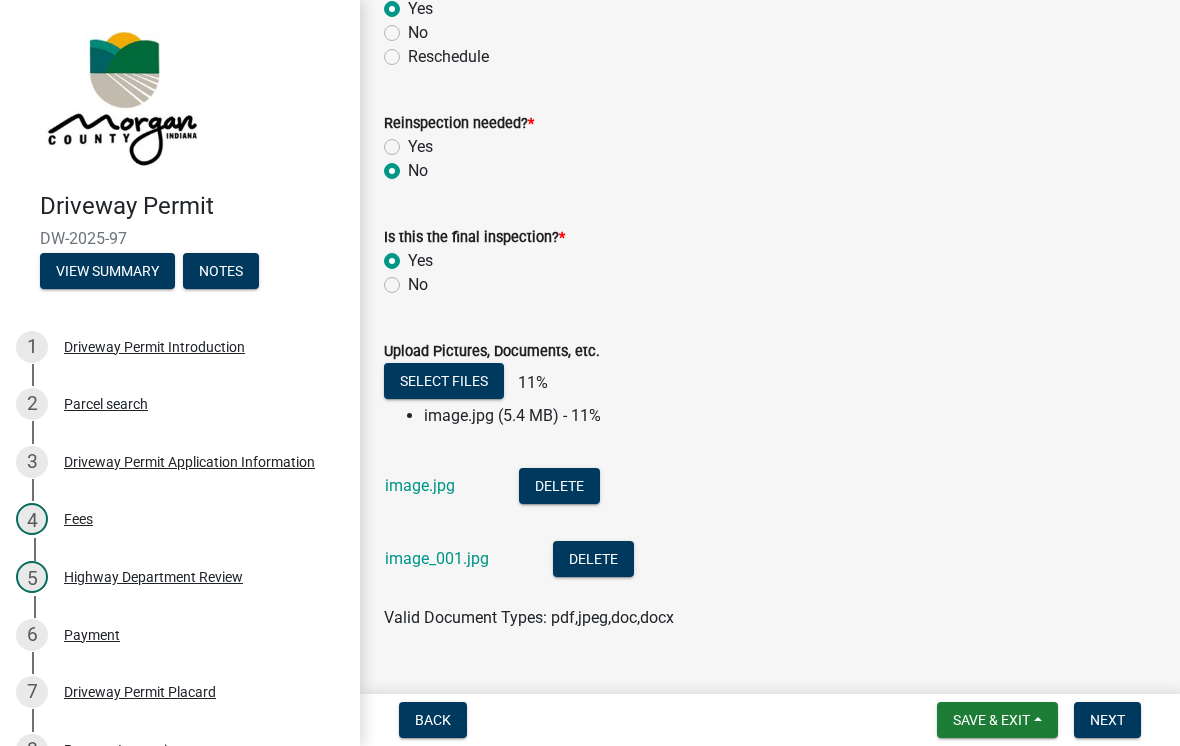 click on "image_001.jpg" 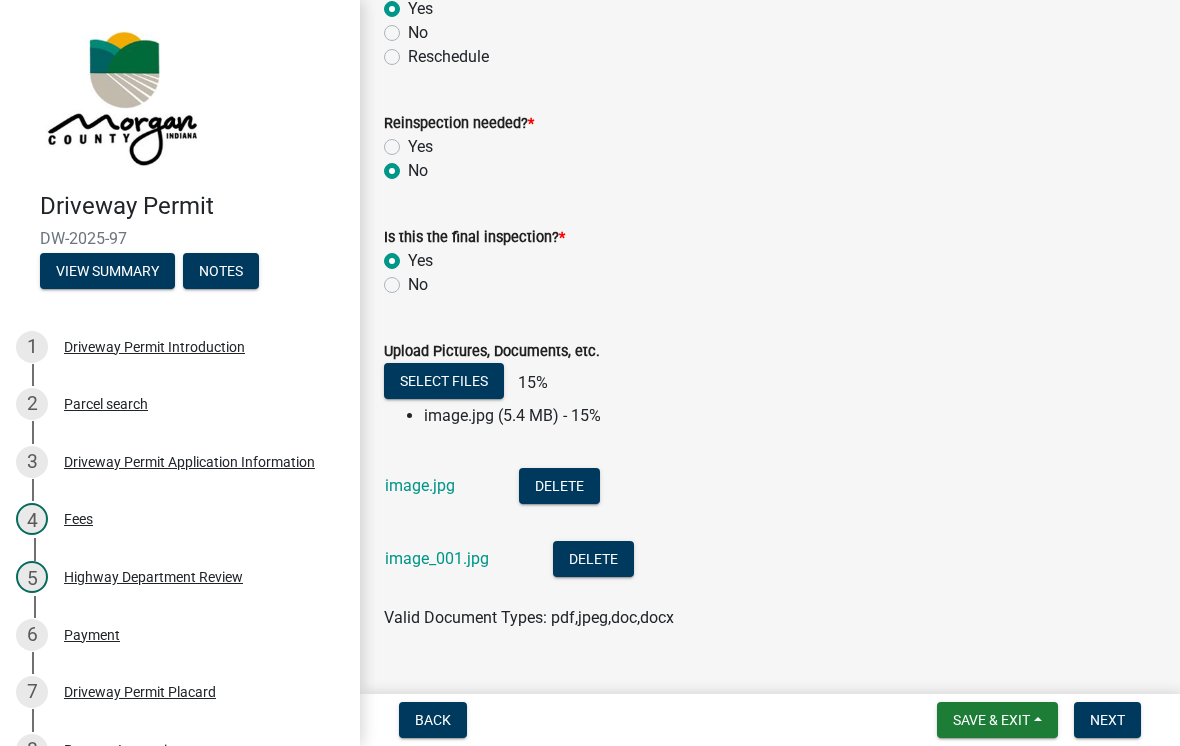 click on "image_001.jpg" 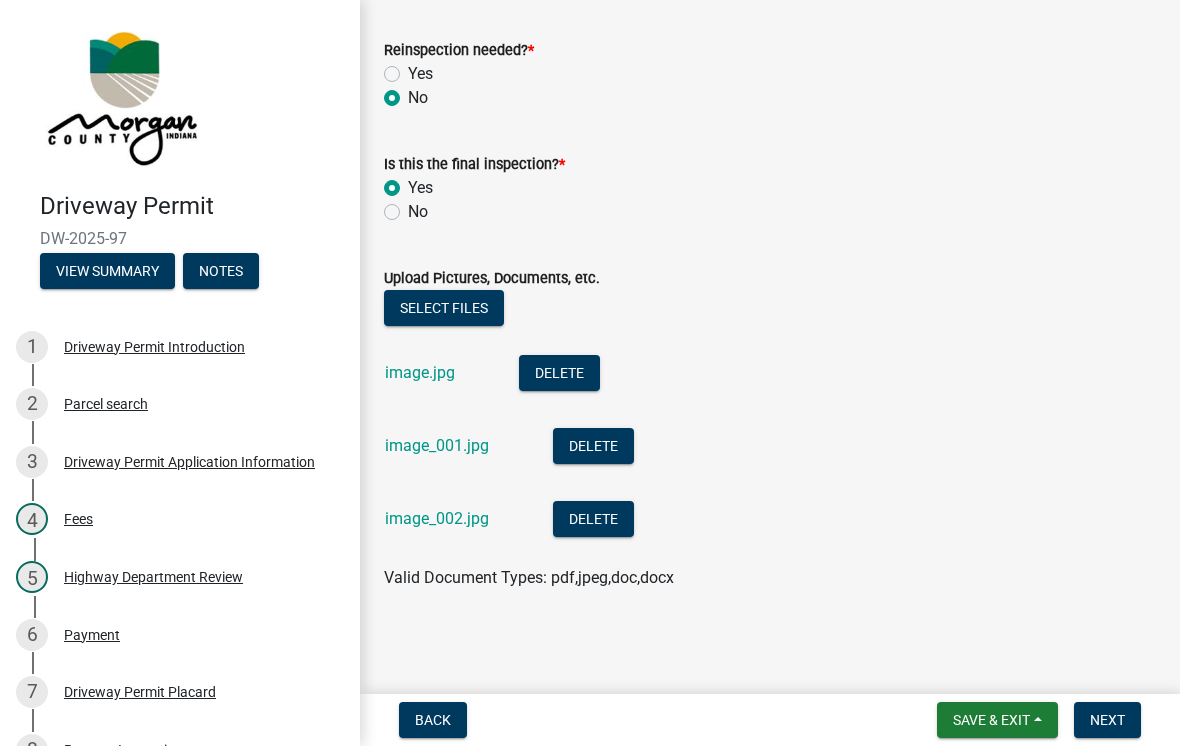 scroll, scrollTop: 1361, scrollLeft: 0, axis: vertical 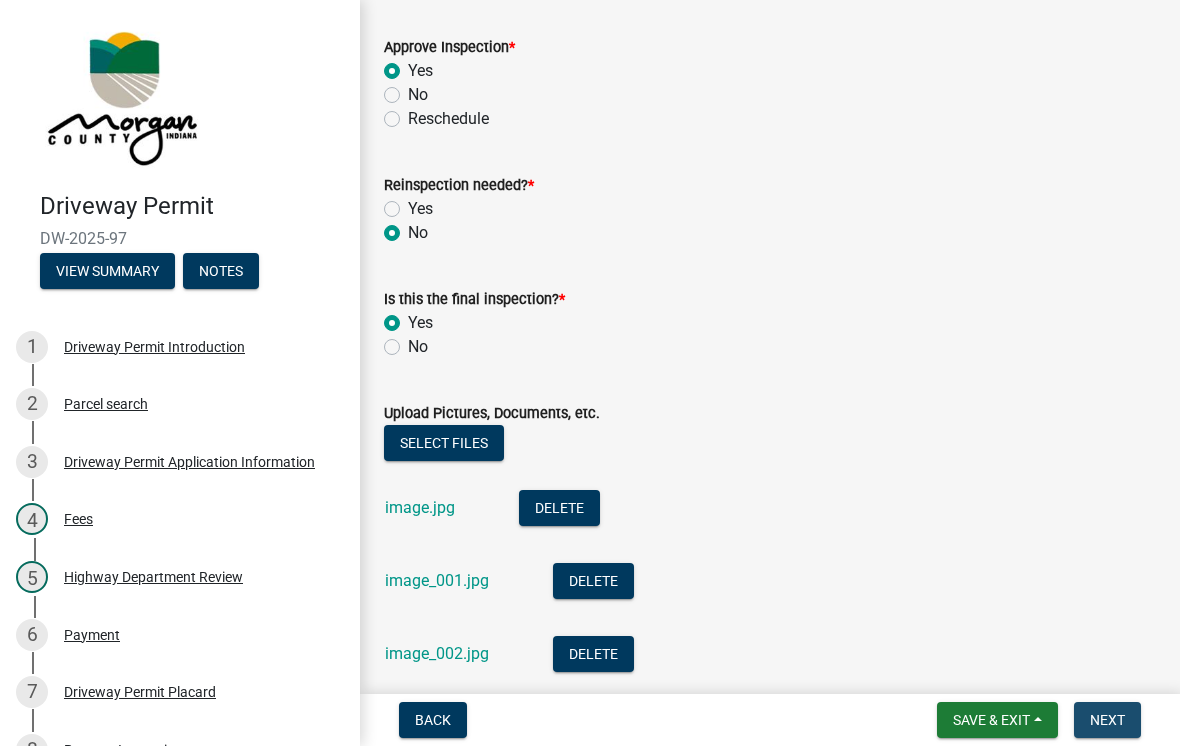 click on "Next" at bounding box center [1107, 720] 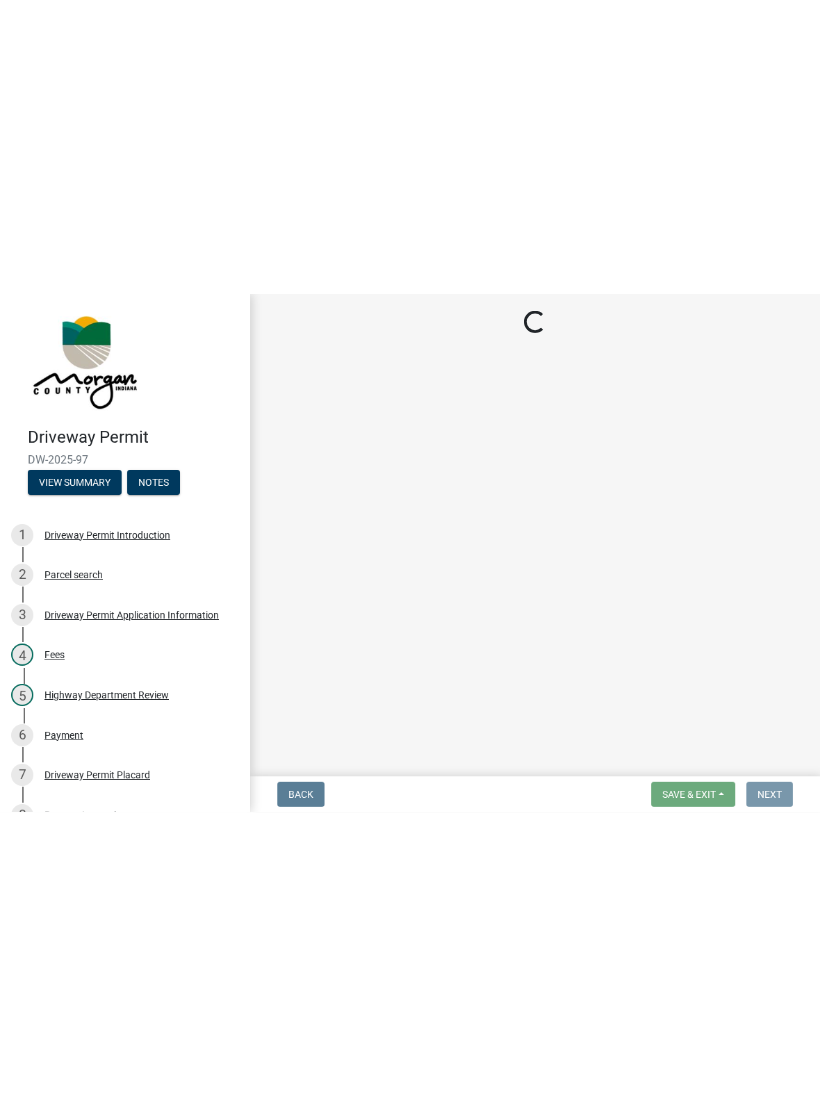 scroll, scrollTop: 0, scrollLeft: 0, axis: both 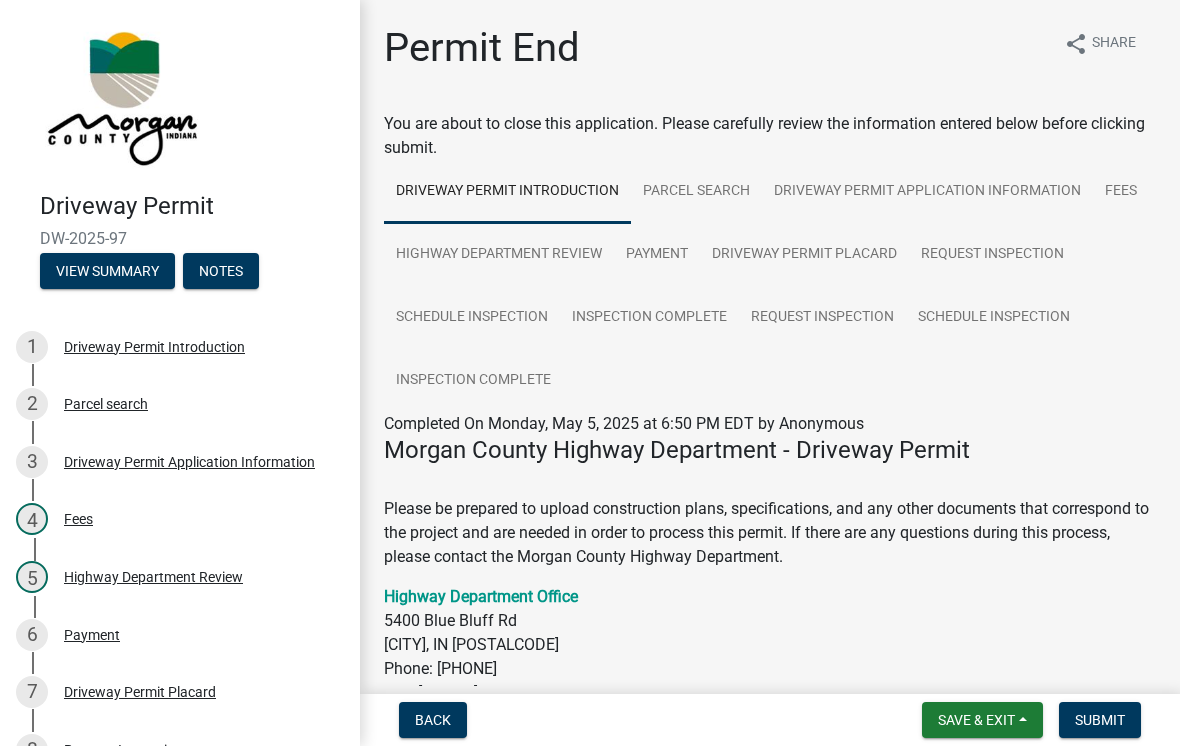 click on "Submit" at bounding box center [1100, 720] 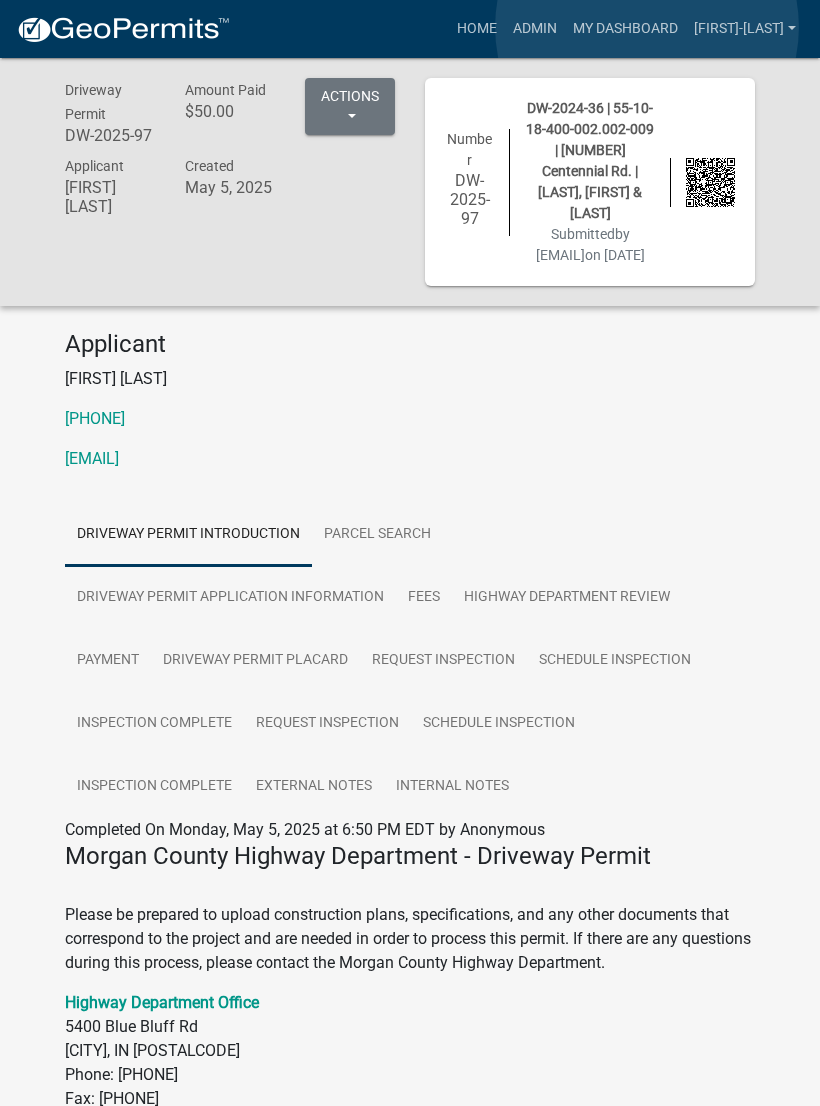 click on "My Dashboard" at bounding box center [625, 29] 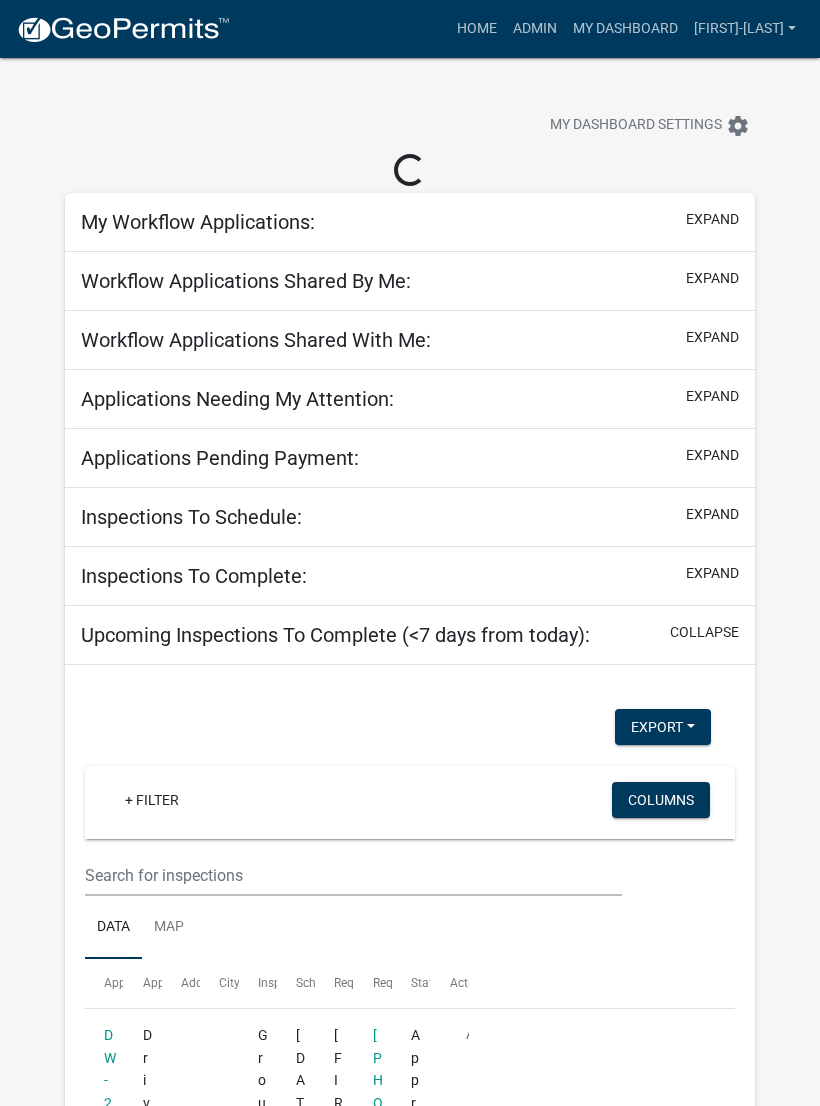 select on "3: 100" 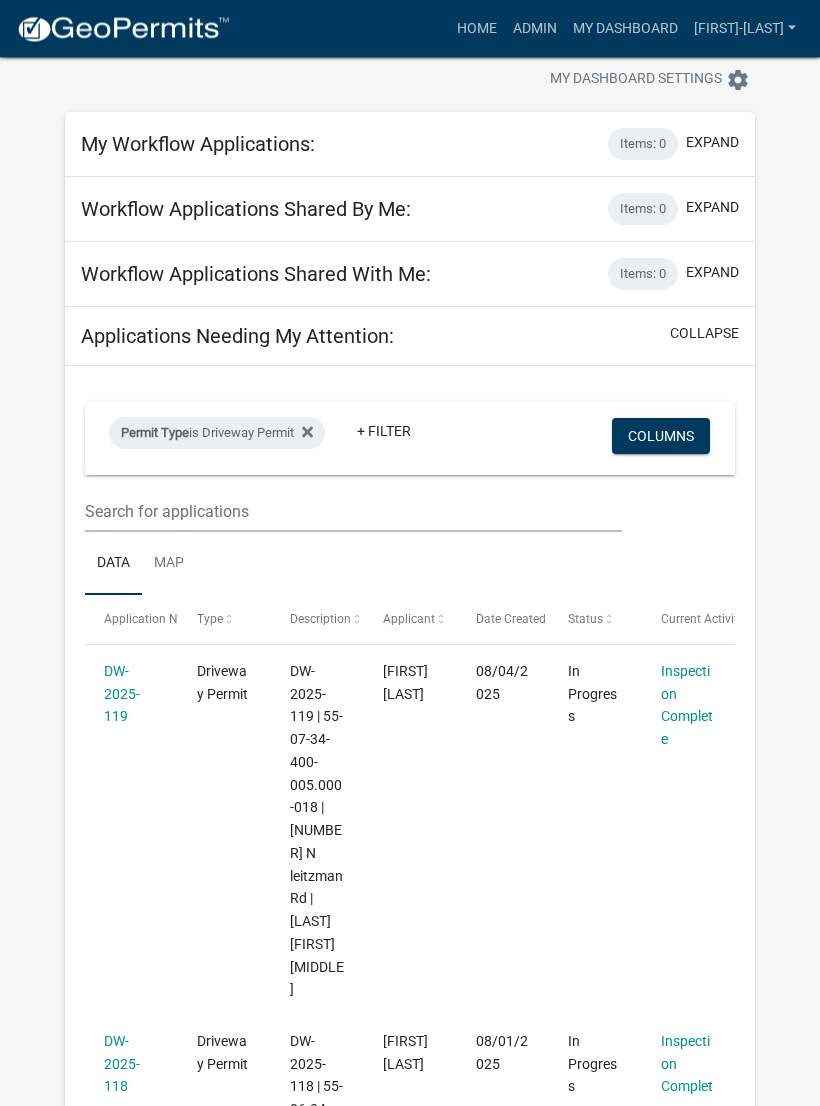scroll, scrollTop: 0, scrollLeft: 0, axis: both 